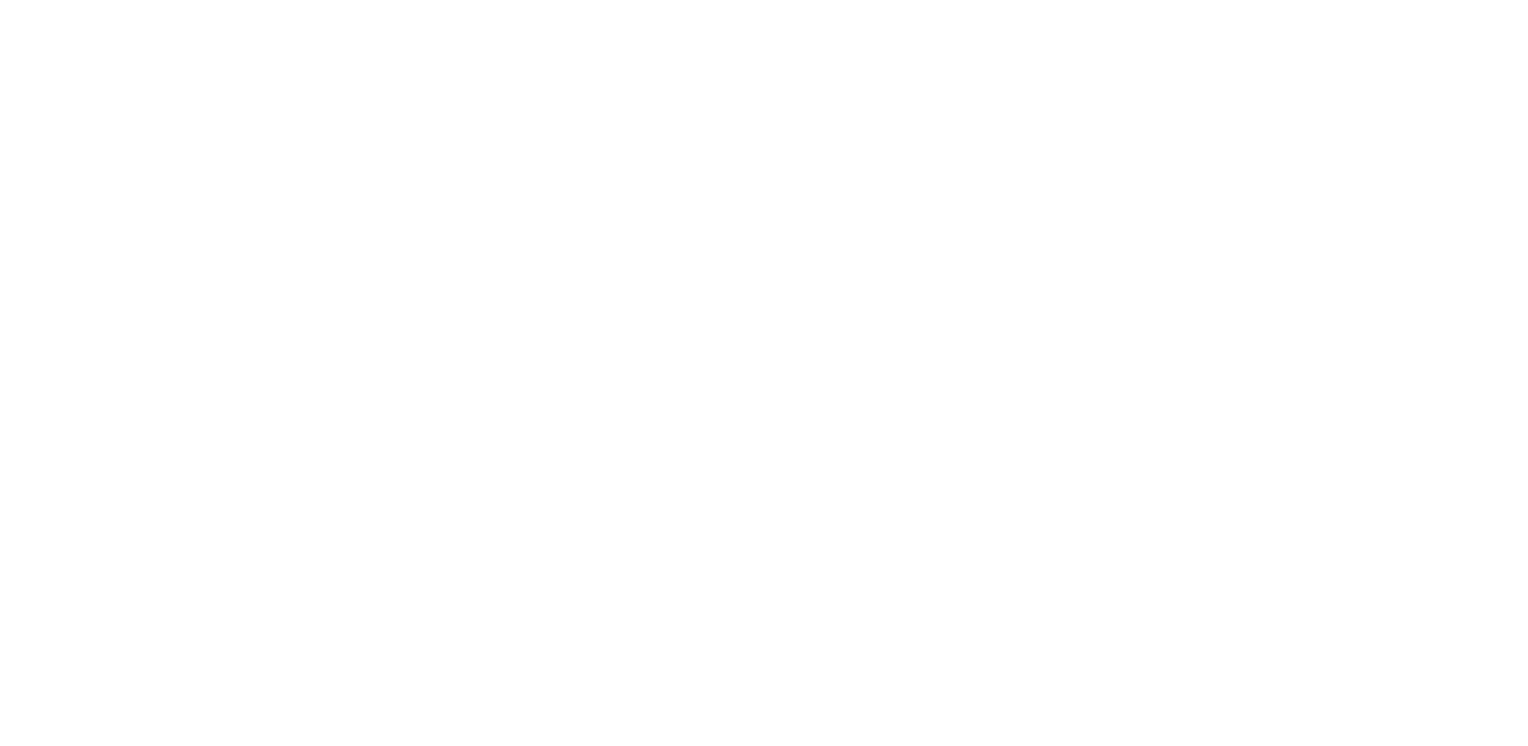 scroll, scrollTop: 0, scrollLeft: 0, axis: both 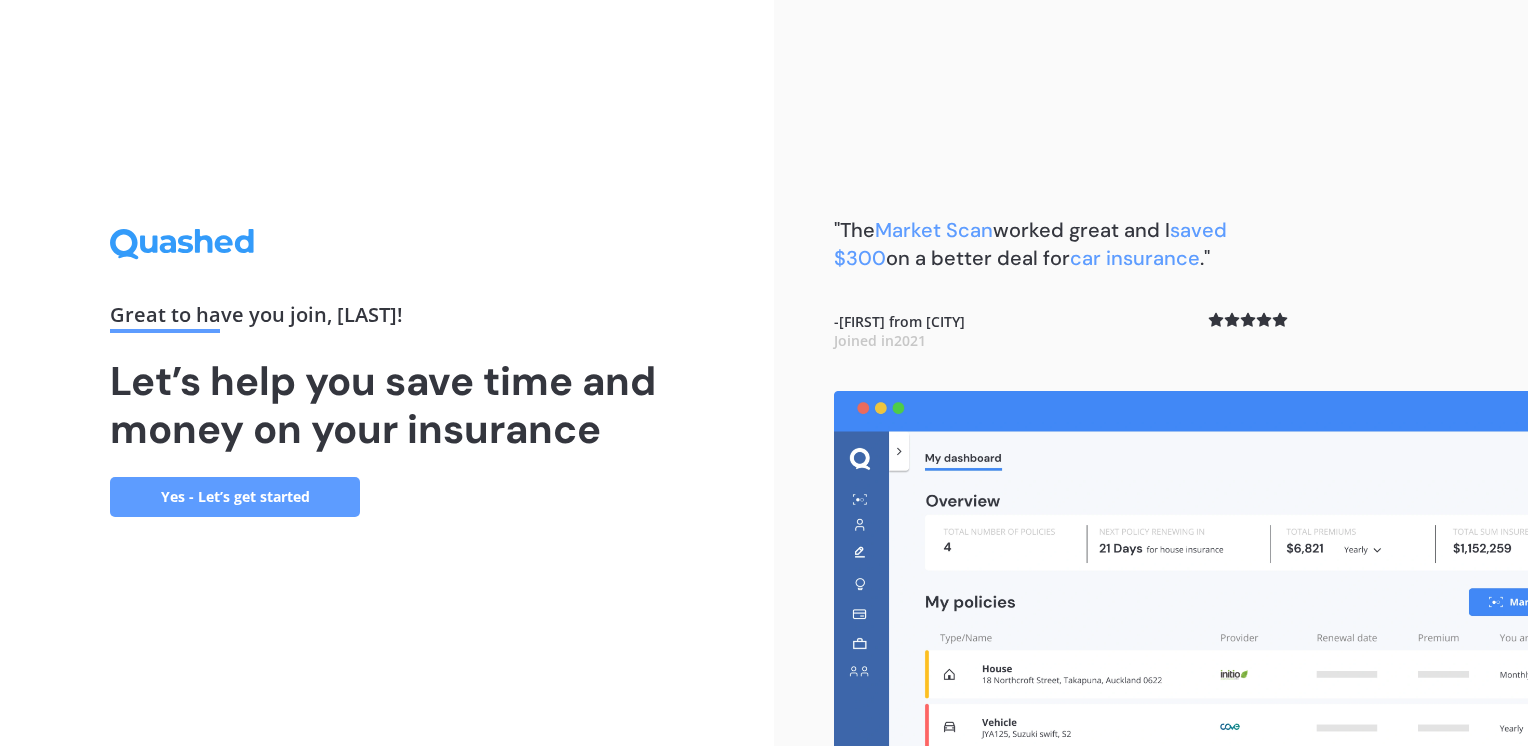 click on "Yes - Let’s get started" at bounding box center [235, 497] 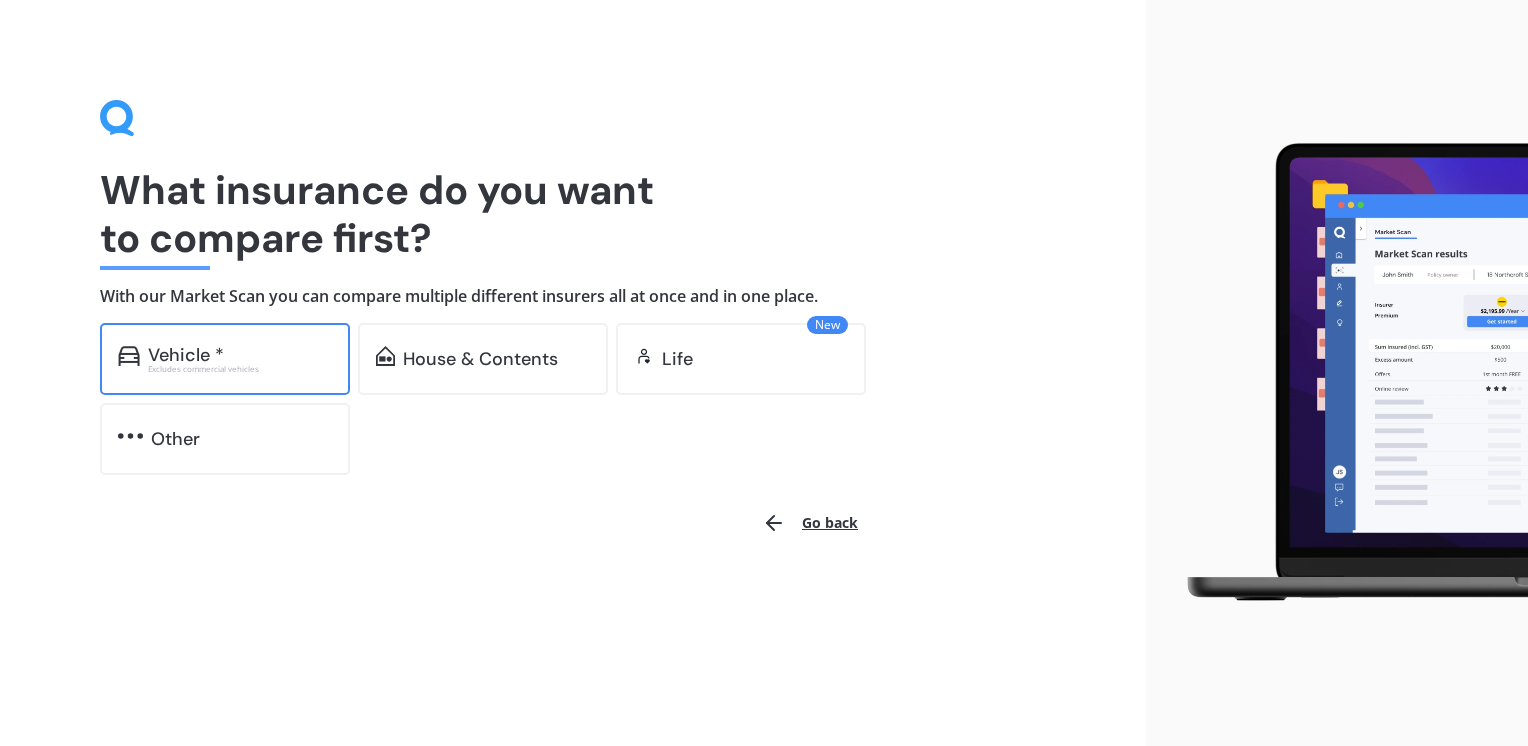 click on "Vehicle *" at bounding box center (186, 355) 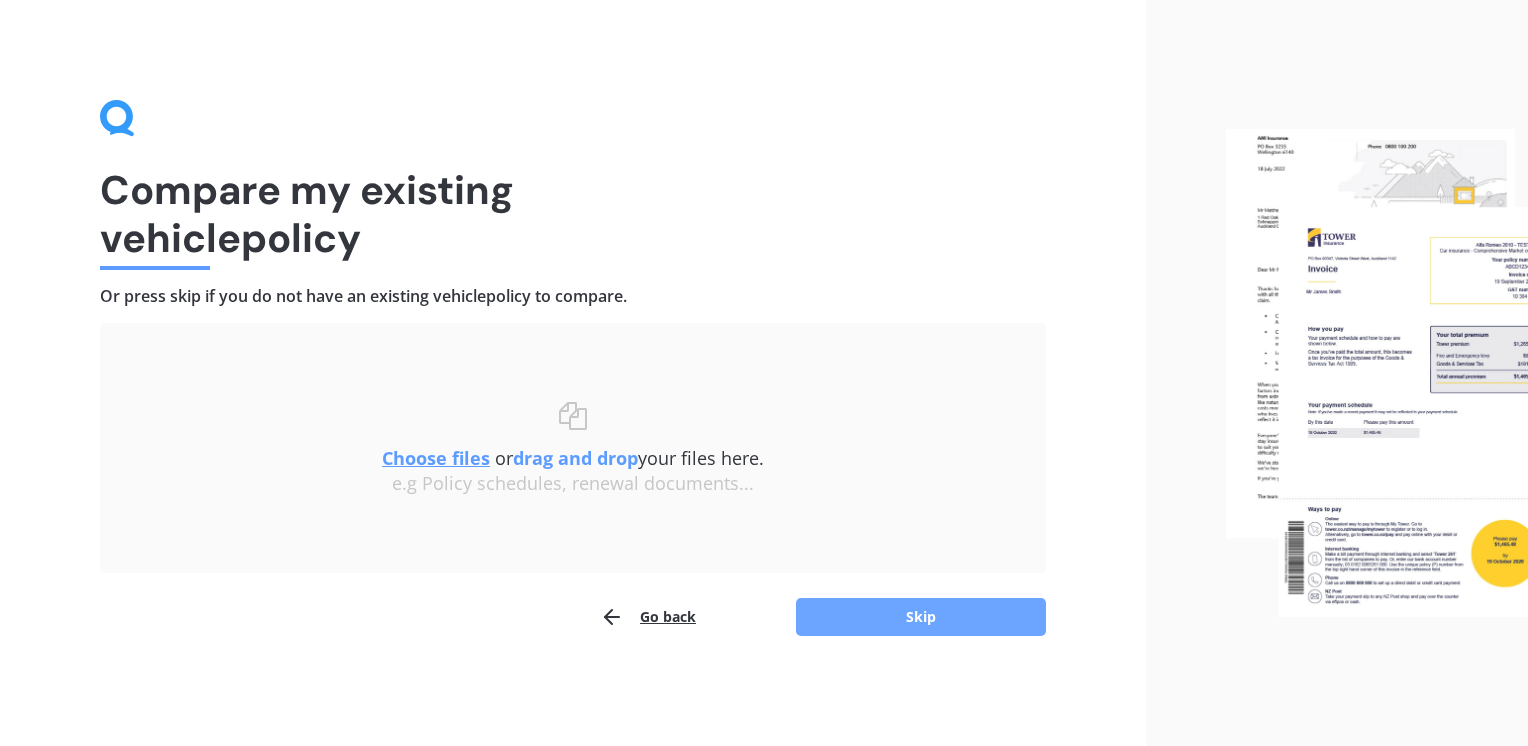click on "Skip" at bounding box center [921, 617] 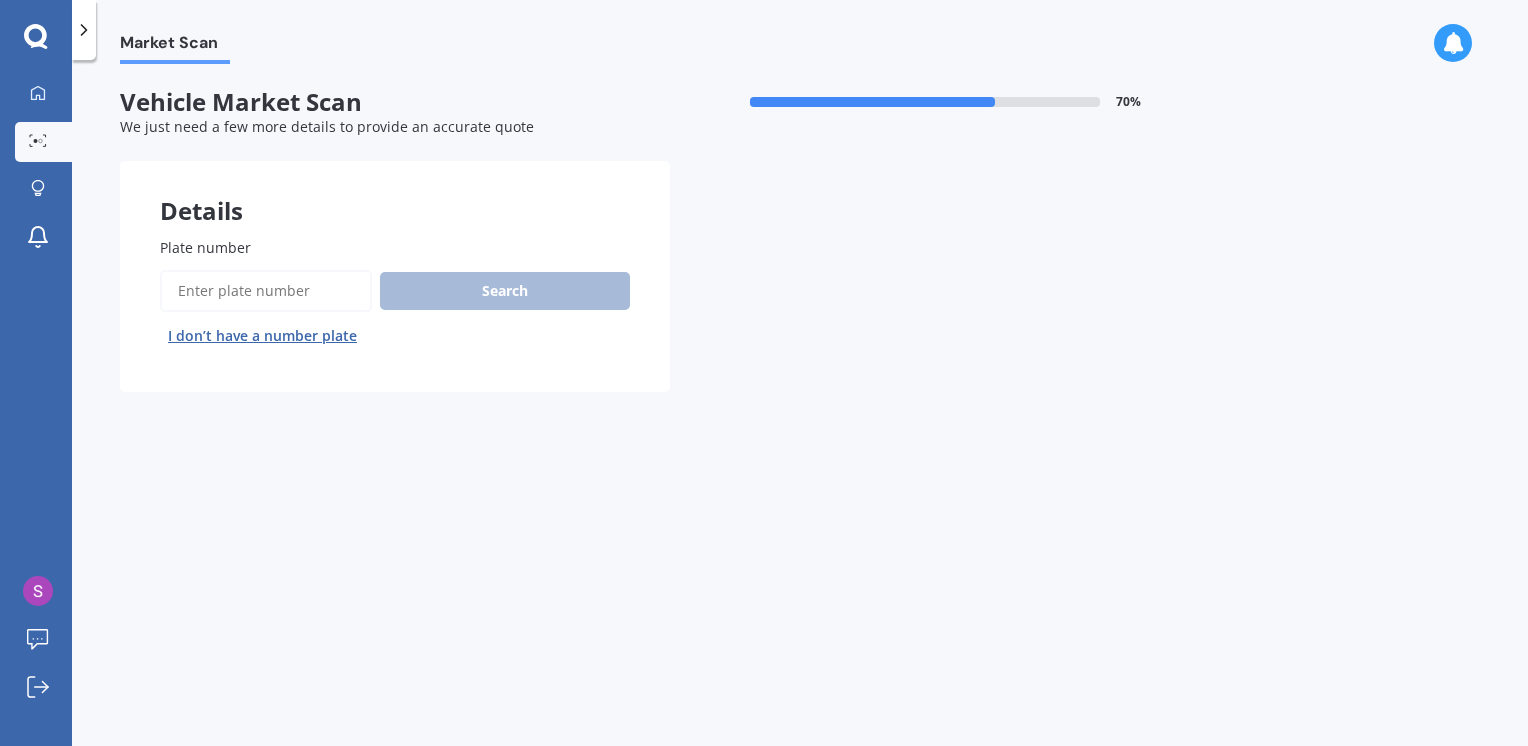click on "Plate number" at bounding box center (266, 291) 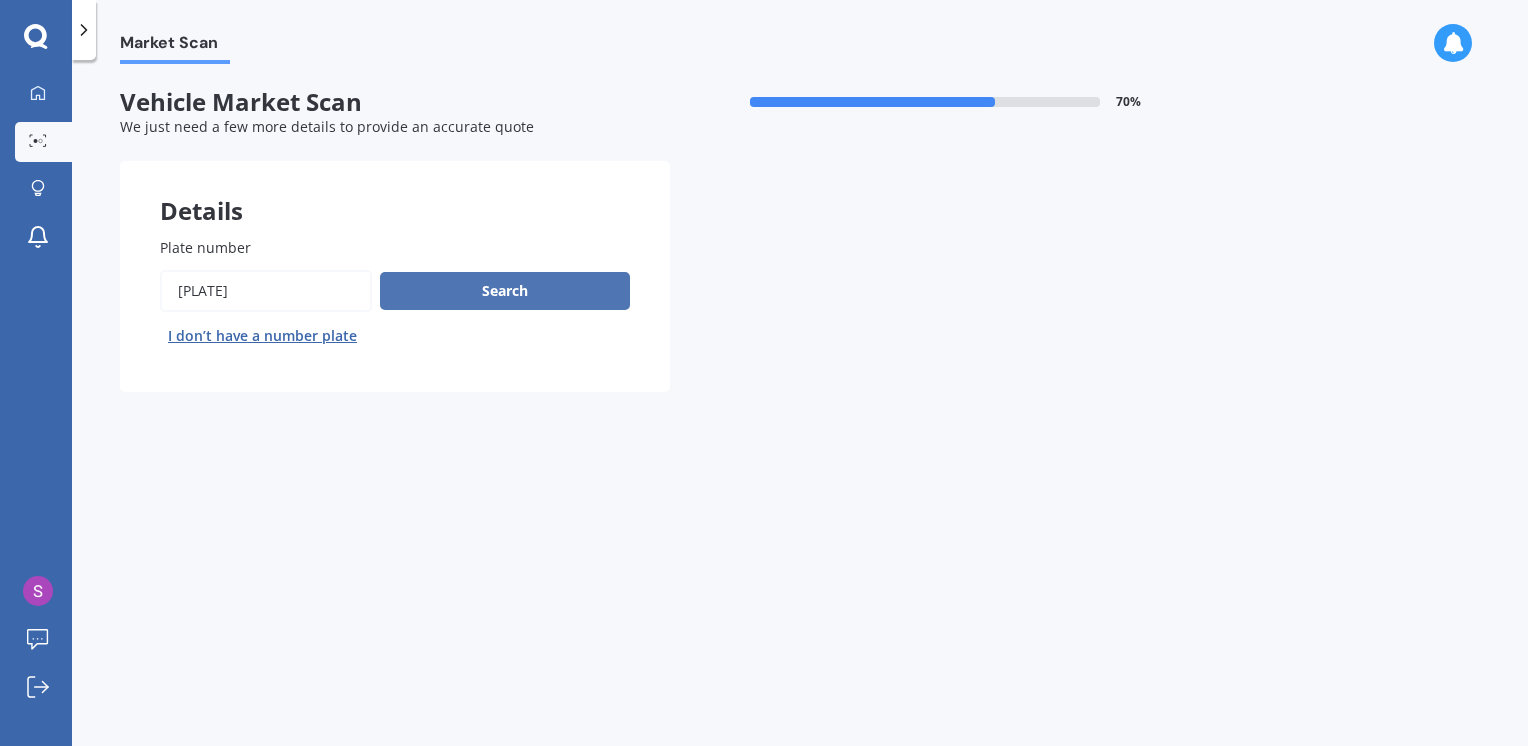 type on "[PLATE]" 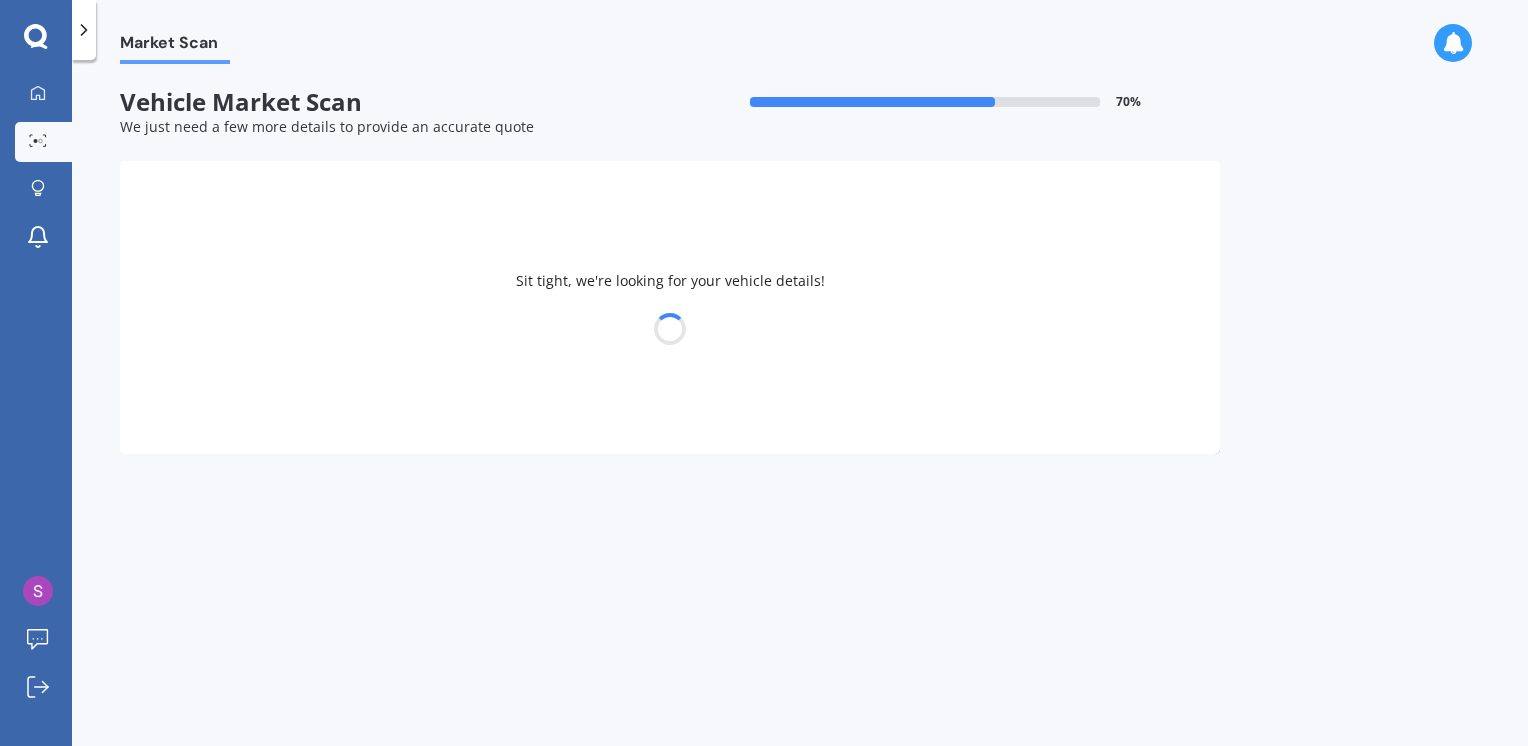 select on "MITSUBISHI" 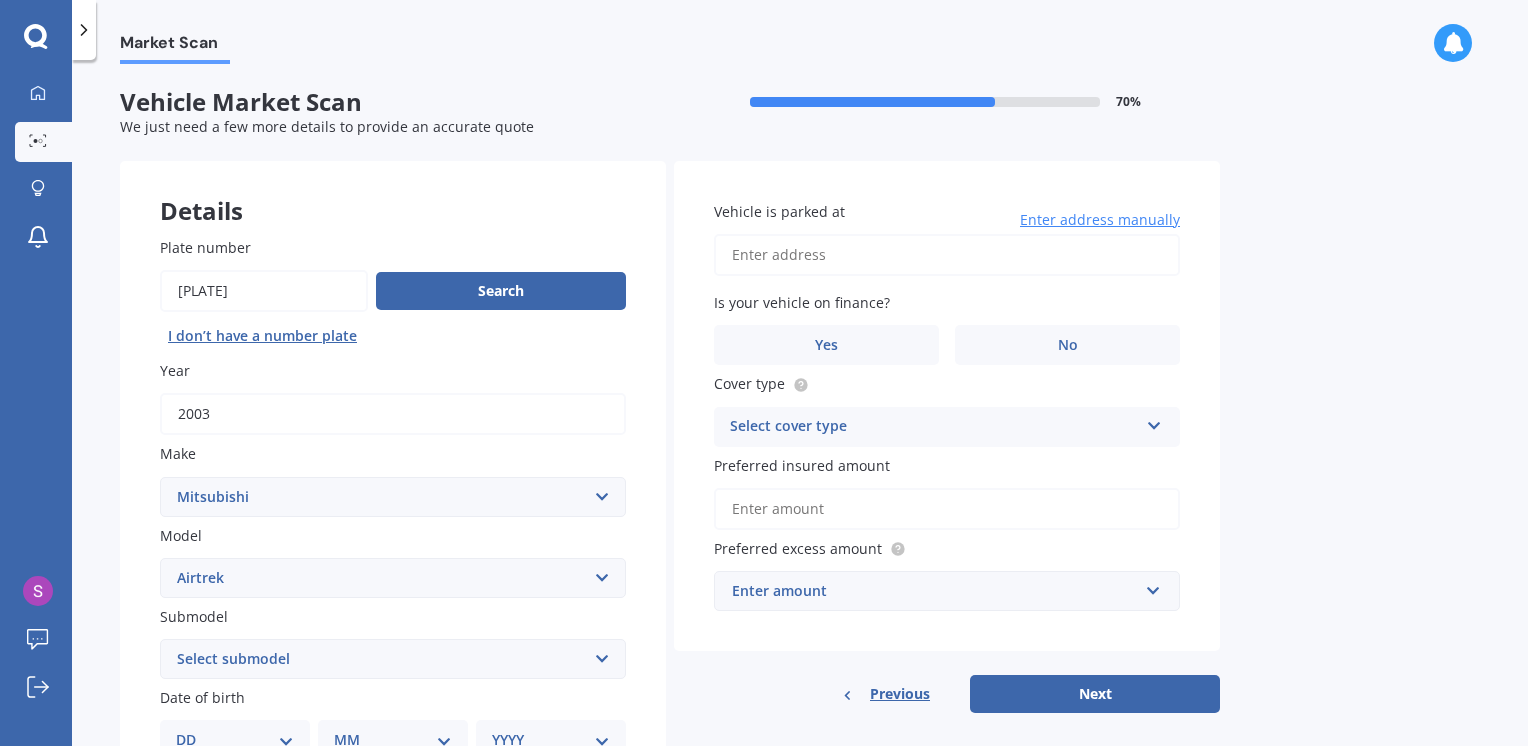 click at bounding box center (1154, 422) 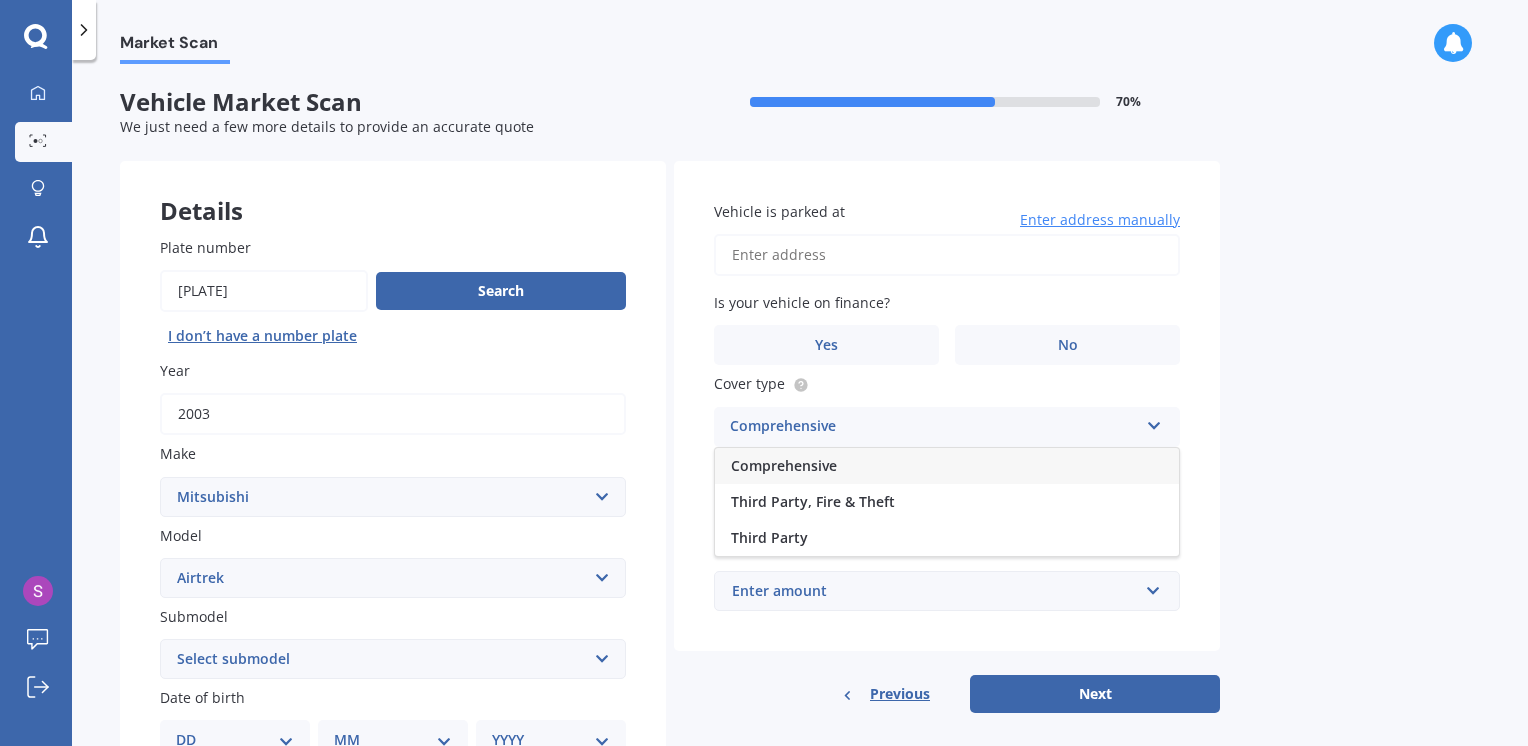 click on "Comprehensive" at bounding box center [784, 465] 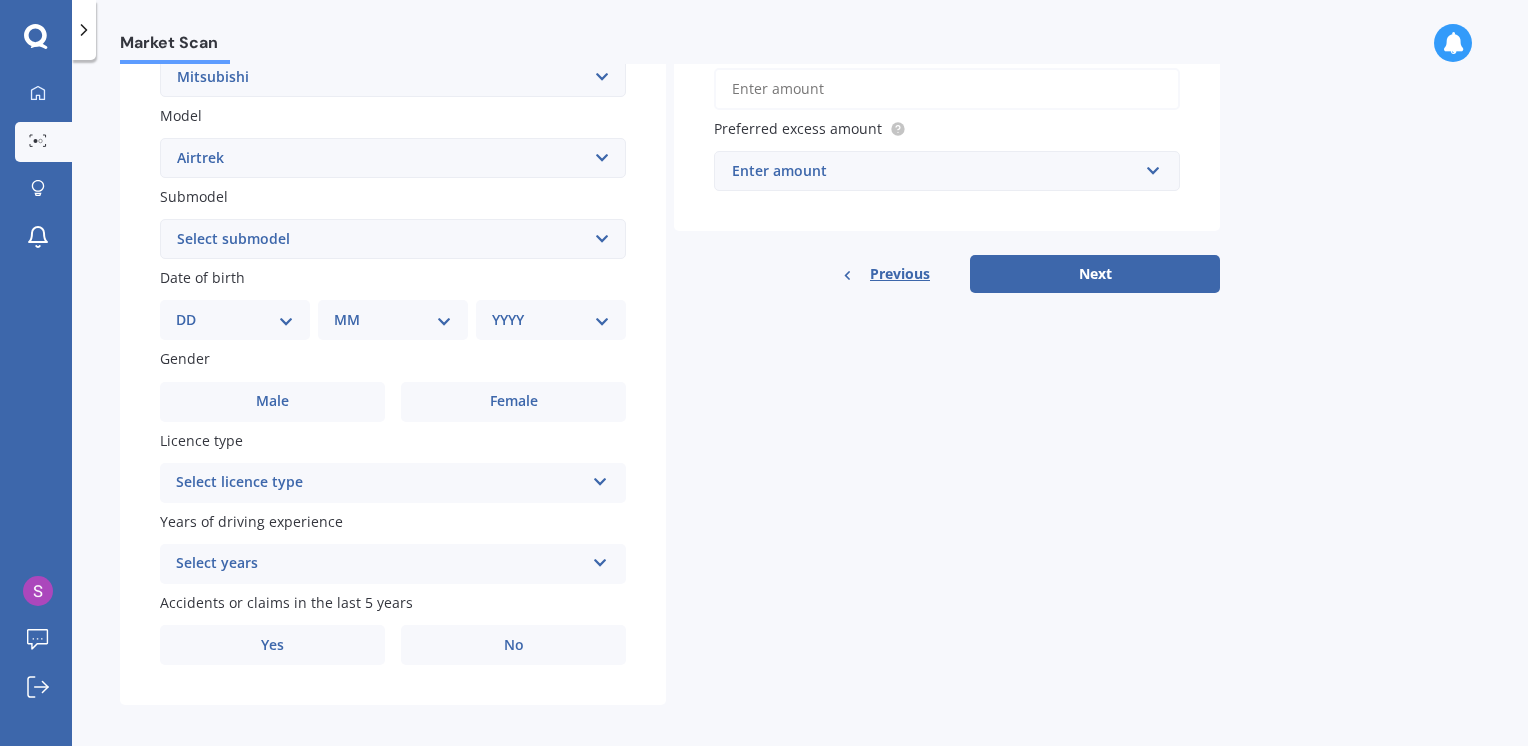 scroll, scrollTop: 431, scrollLeft: 0, axis: vertical 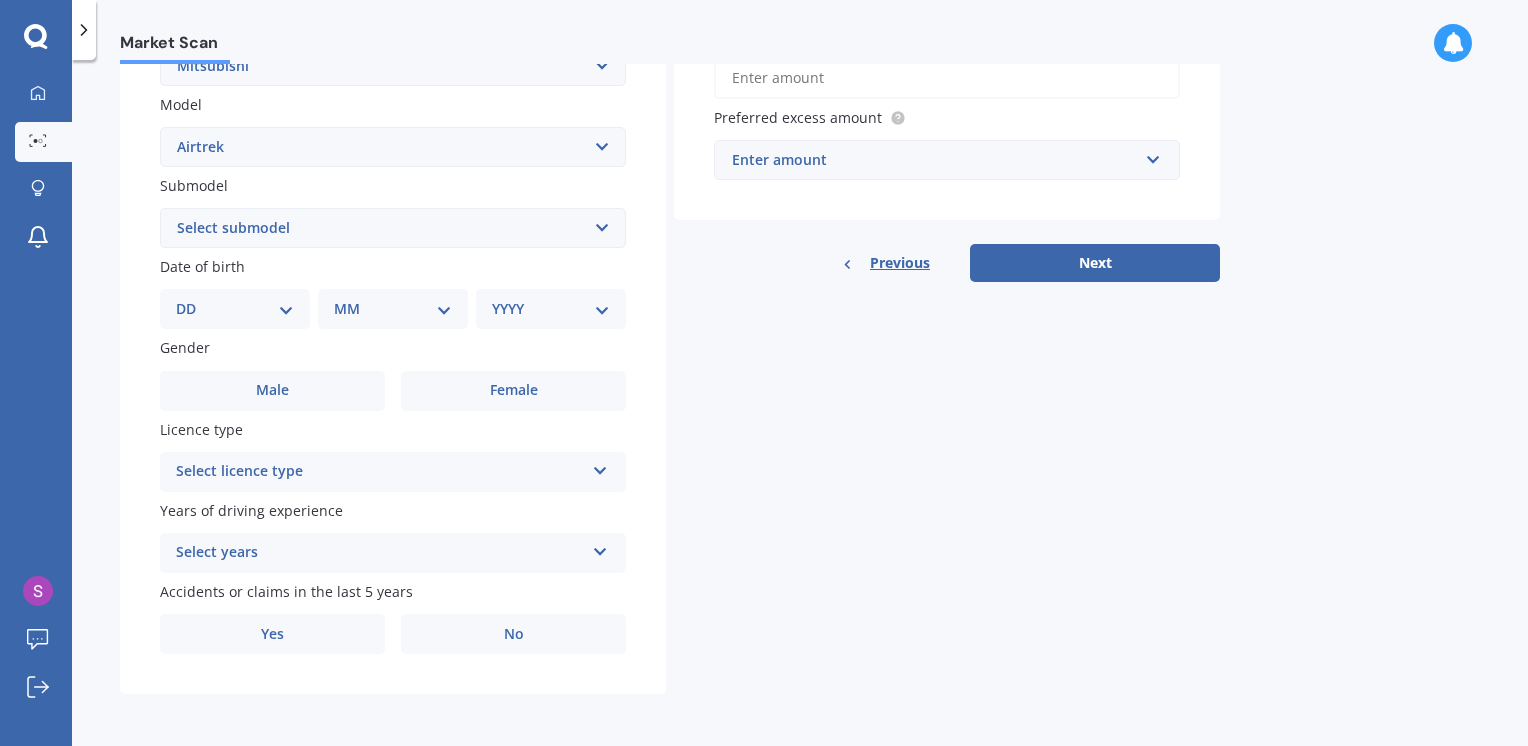 click on "DD 01 02 03 04 05 06 07 08 09 10 11 12 13 14 15 16 17 18 19 20 21 22 23 24 25 26 27 28 29 30 31" at bounding box center (235, 309) 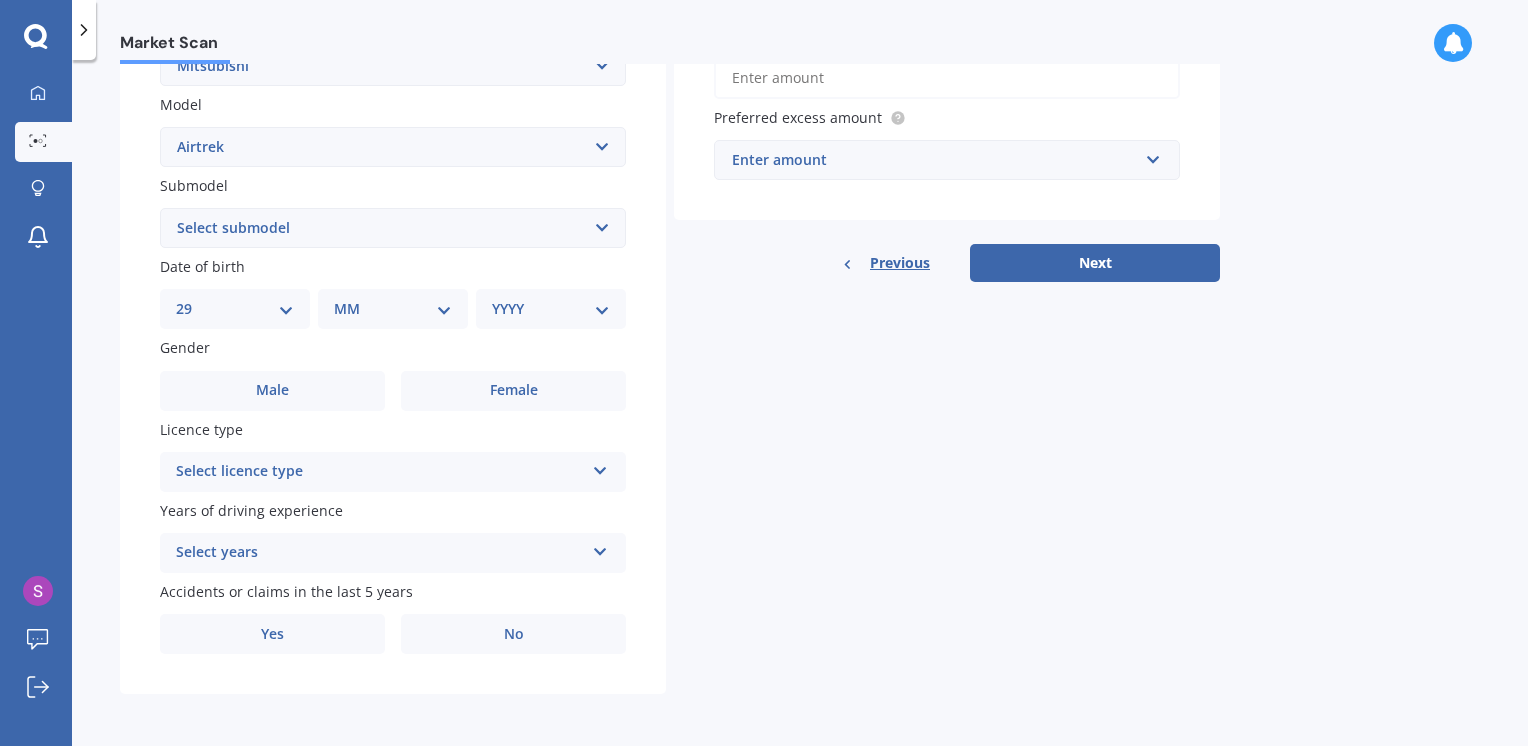 click on "DD 01 02 03 04 05 06 07 08 09 10 11 12 13 14 15 16 17 18 19 20 21 22 23 24 25 26 27 28 29 30 31" at bounding box center [235, 309] 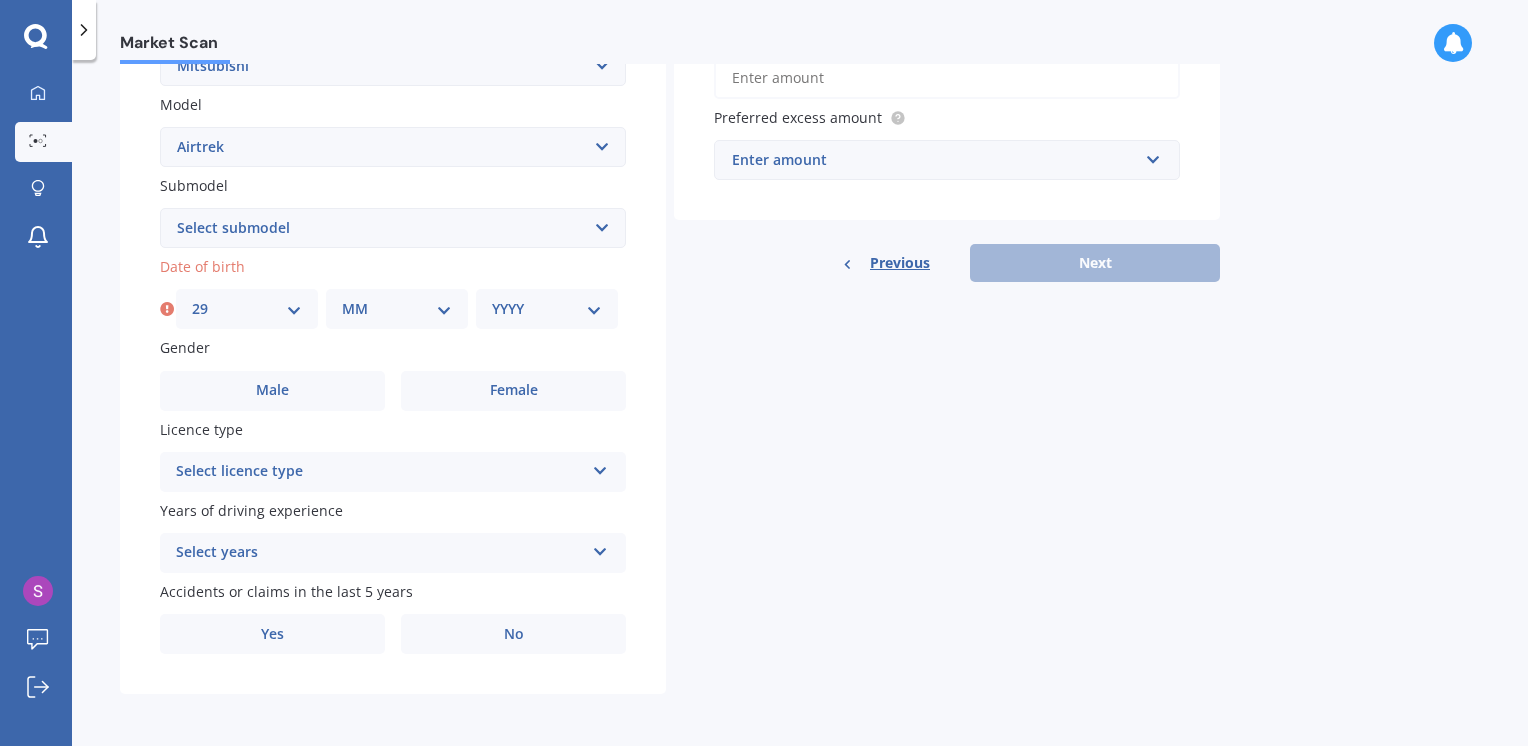 click on "MM 01 02 03 04 05 06 07 08 09 10 11 12" at bounding box center [397, 309] 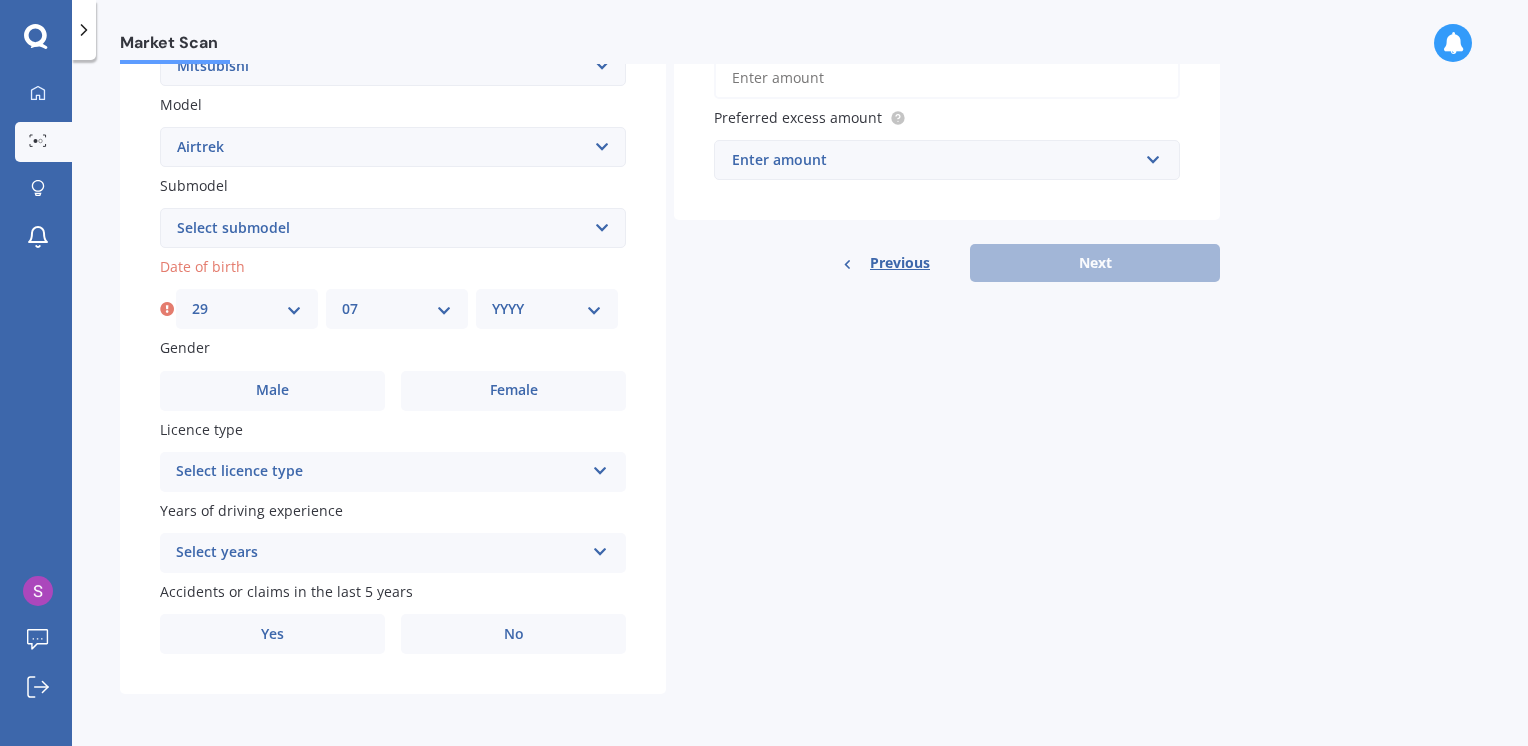 click on "MM 01 02 03 04 05 06 07 08 09 10 11 12" at bounding box center [397, 309] 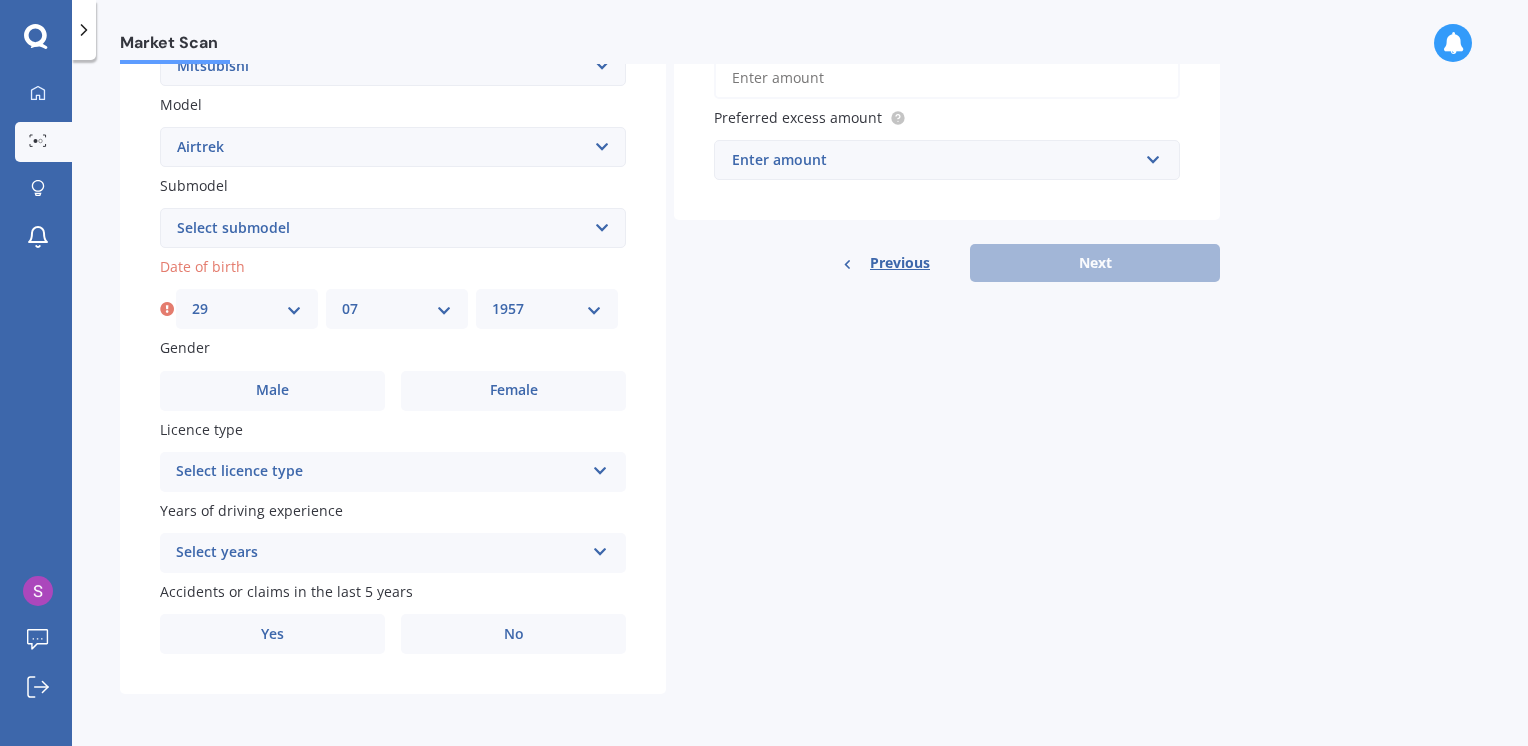 click on "YYYY 2025 2024 2023 2022 2021 2020 2019 2018 2017 2016 2015 2014 2013 2012 2011 2010 2009 2008 2007 2006 2005 2004 2003 2002 2001 2000 1999 1998 1997 1996 1995 1994 1993 1992 1991 1990 1989 1988 1987 1986 1985 1984 1983 1982 1981 1980 1979 1978 1977 1976 1975 1974 1973 1972 1971 1970 1969 1968 1967 1966 1965 1964 1963 1962 1961 1960 1959 1958 1957 1956 1955 1954 1953 1952 1951 1950 1949 1948 1947 1946 1945 1944 1943 1942 1941 1940 1939 1938 1937 1936 1935 1934 1933 1932 1931 1930 1929 1928 1927 1926" at bounding box center (547, 309) 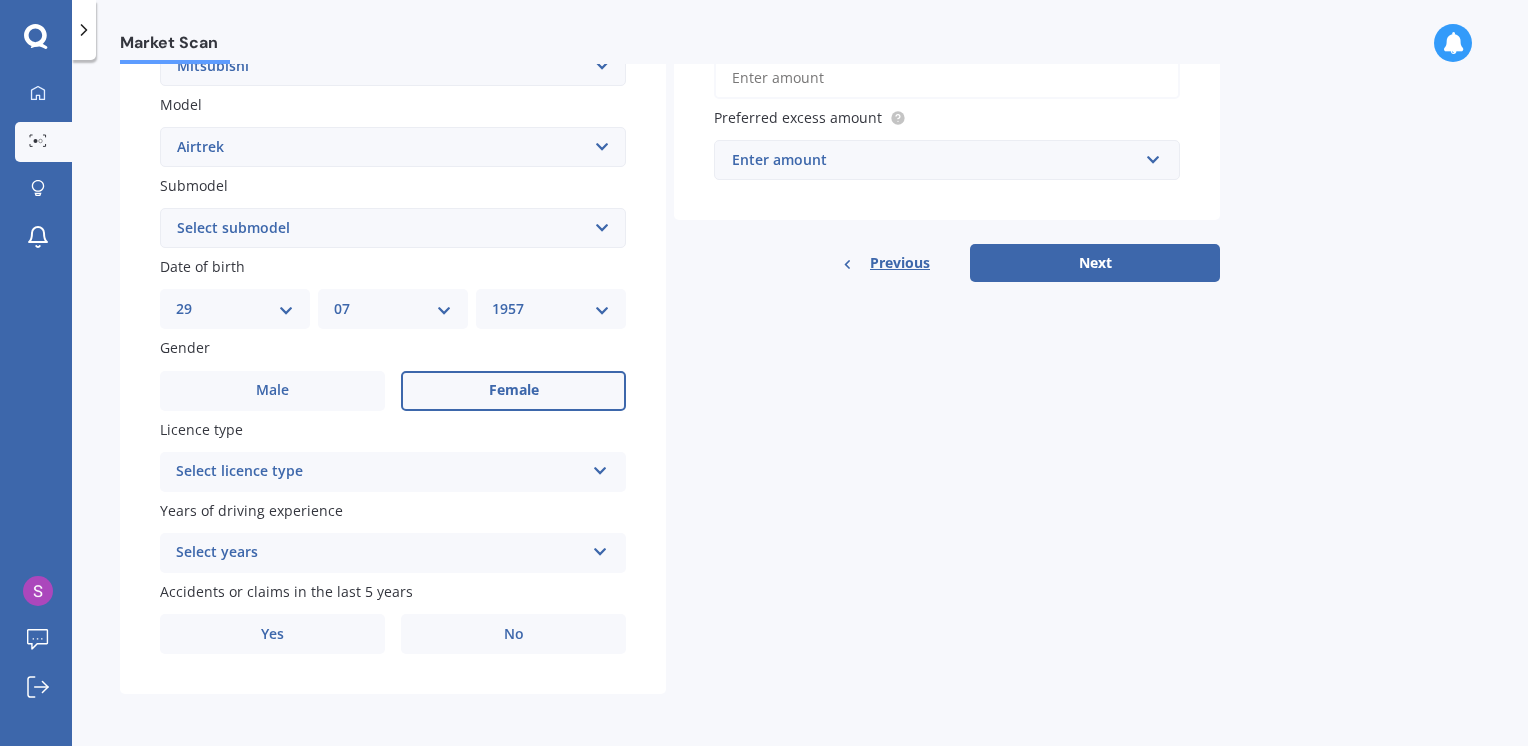 click on "Female" at bounding box center [513, 391] 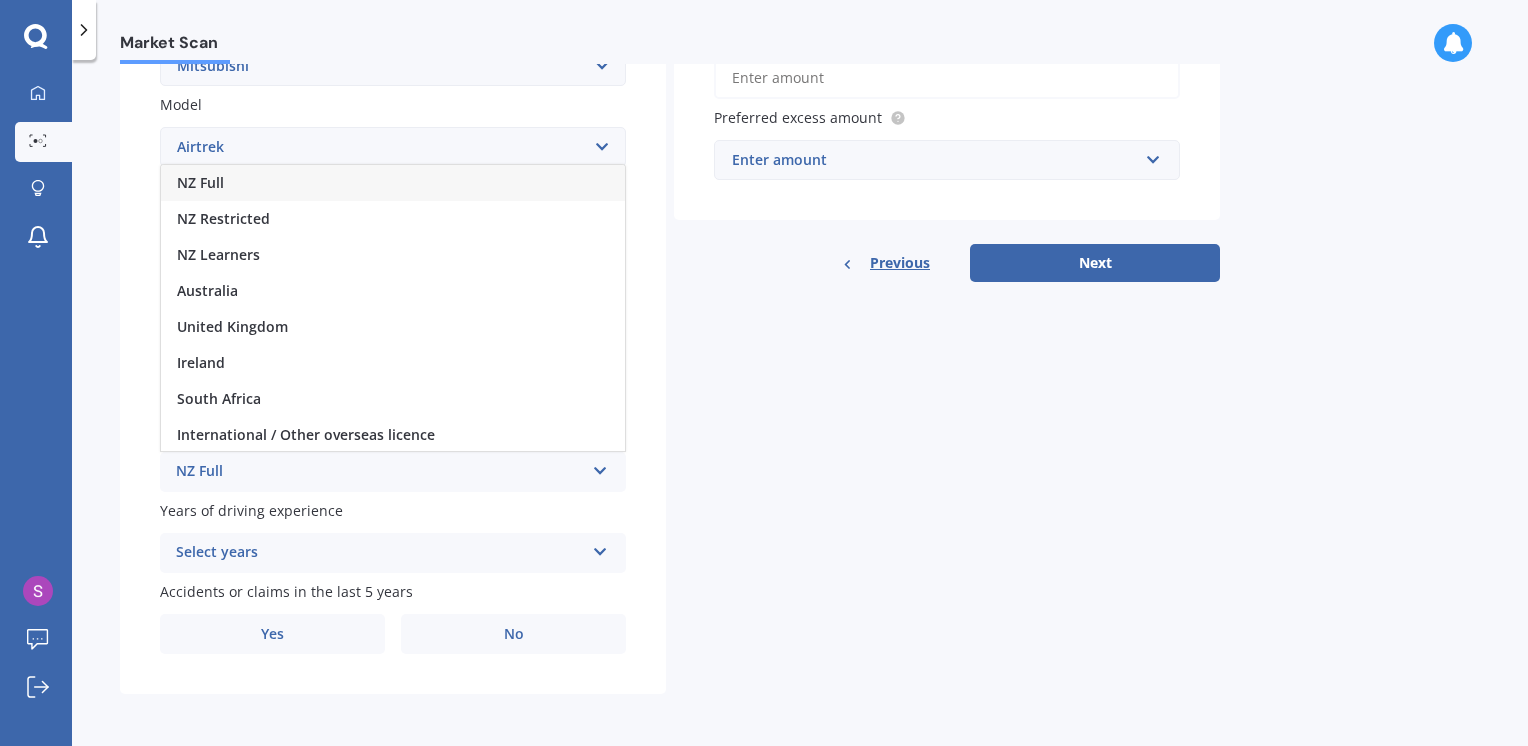 click on "NZ Full" at bounding box center (393, 183) 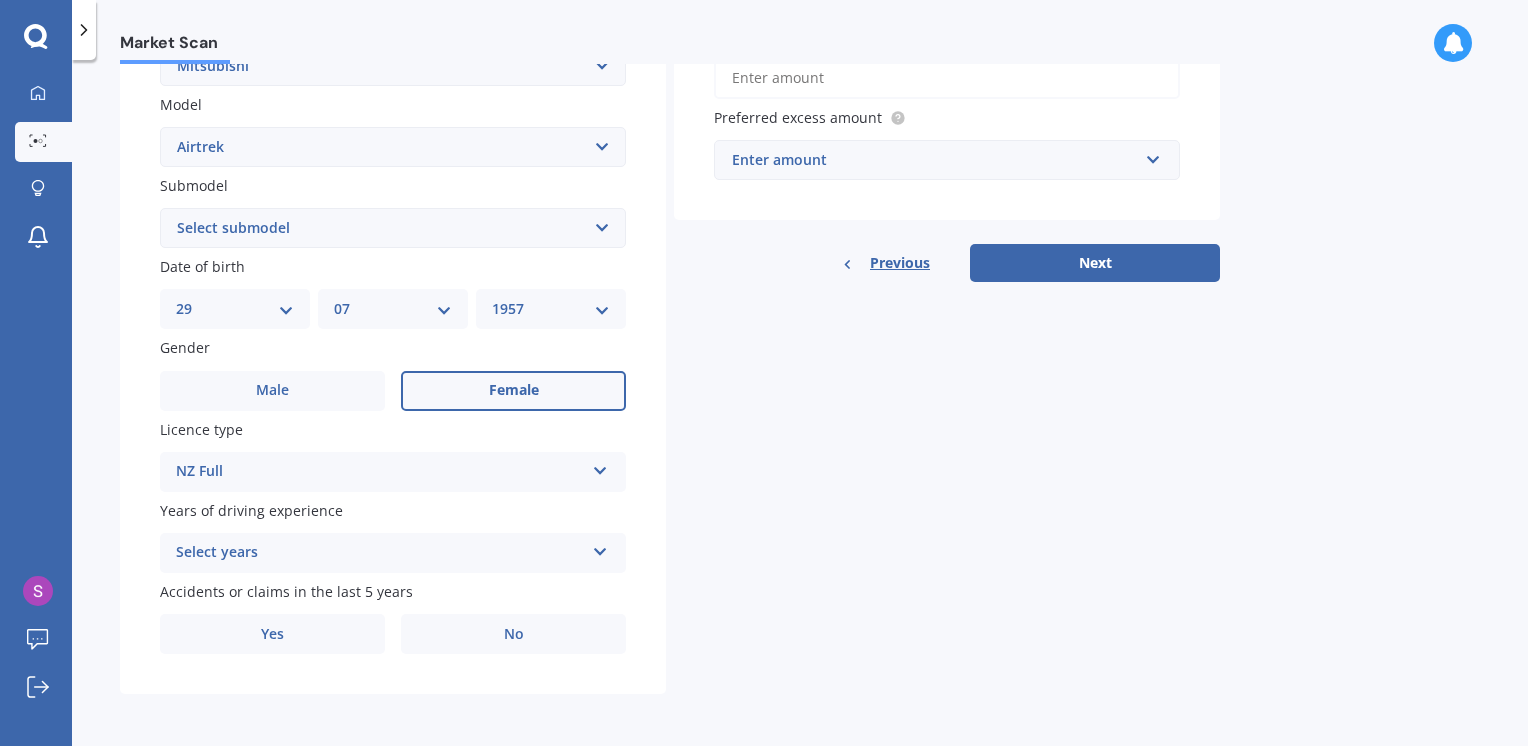 click at bounding box center [600, 548] 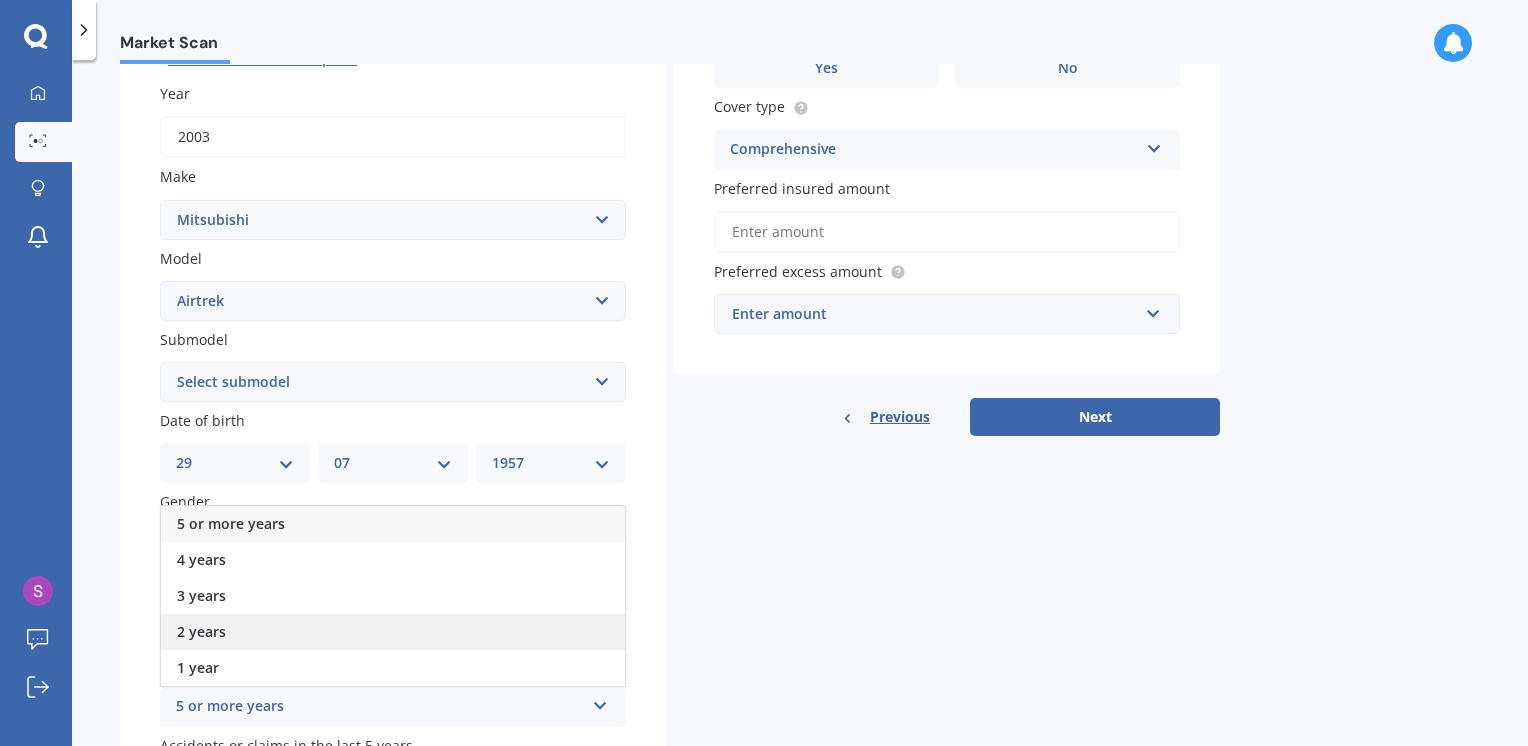 scroll, scrollTop: 231, scrollLeft: 0, axis: vertical 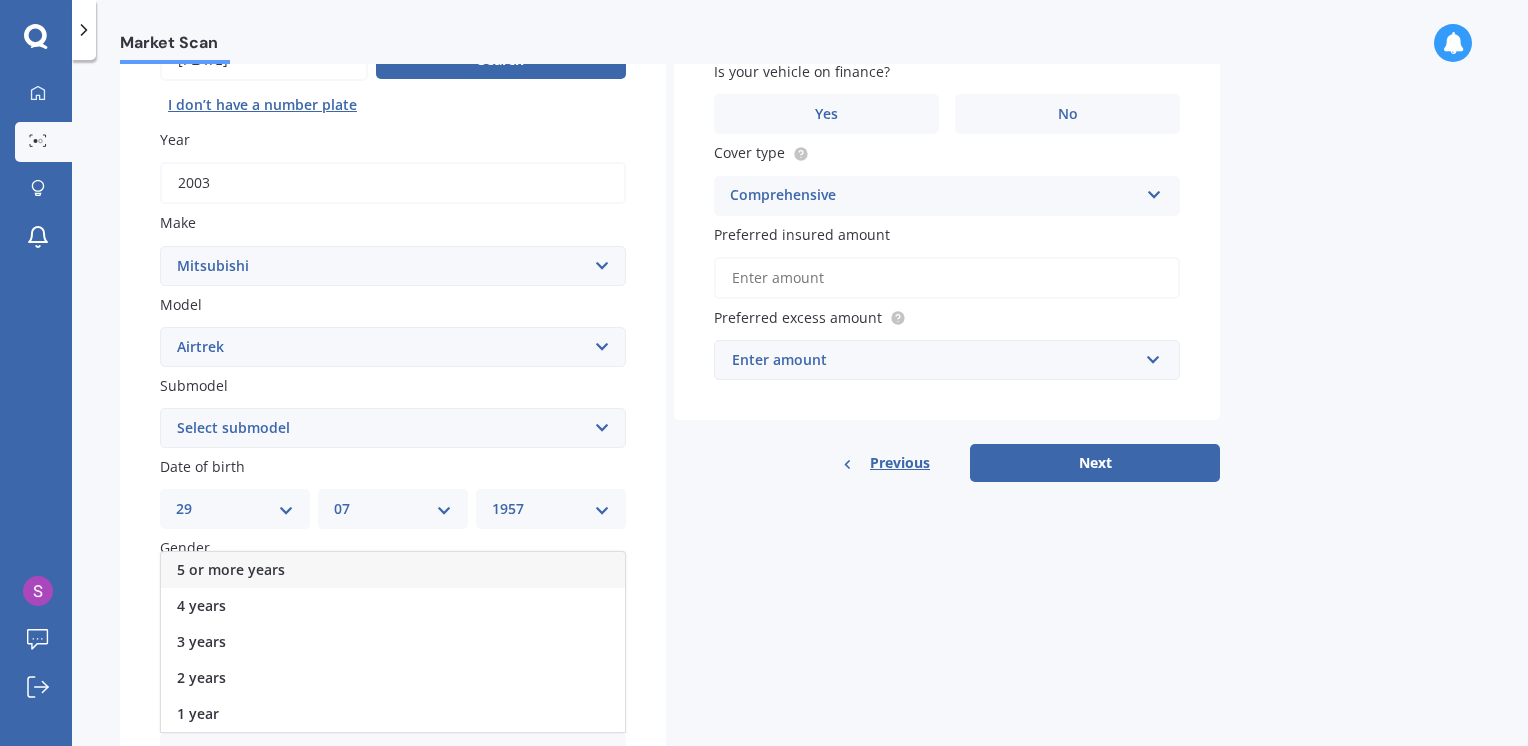 click on "5 or more years" at bounding box center [231, 569] 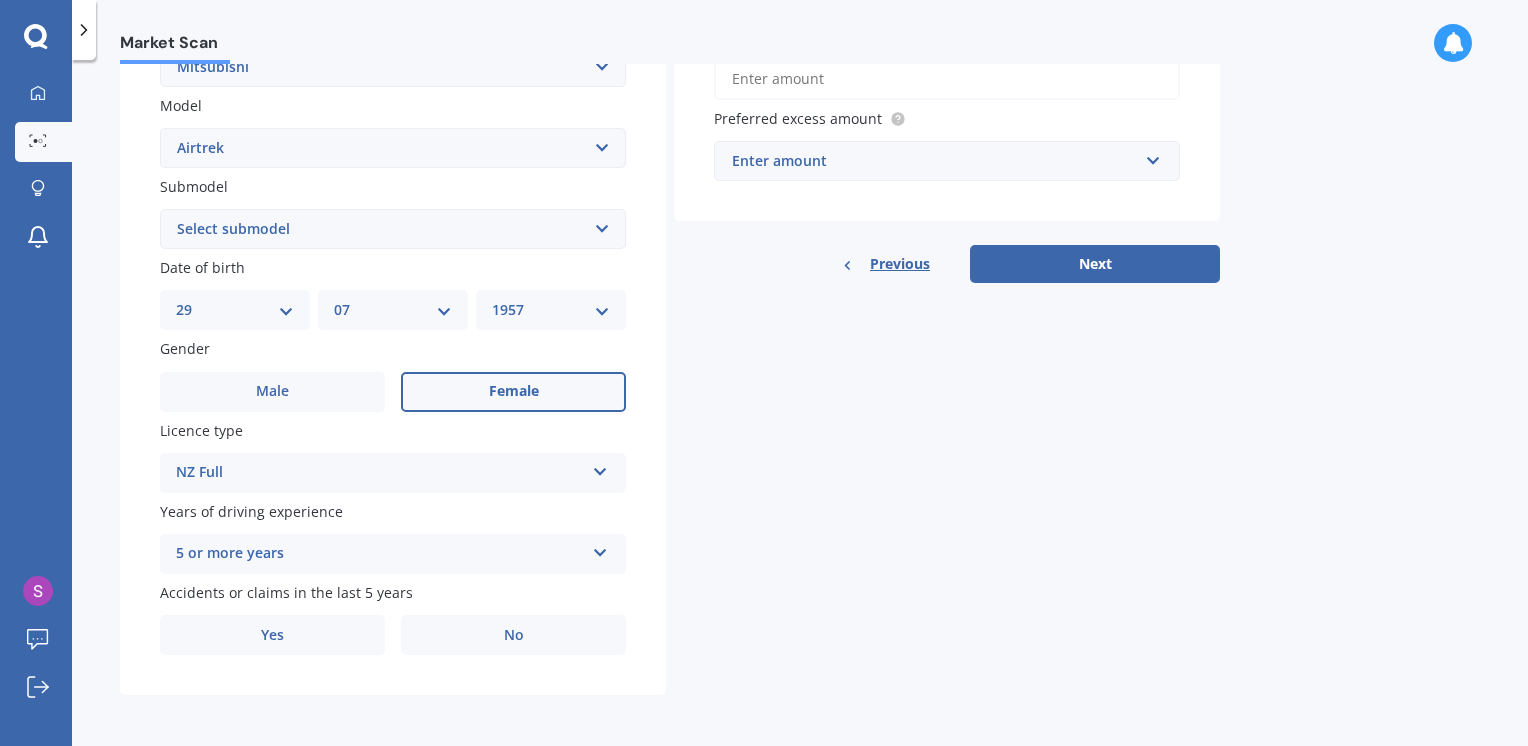 scroll, scrollTop: 431, scrollLeft: 0, axis: vertical 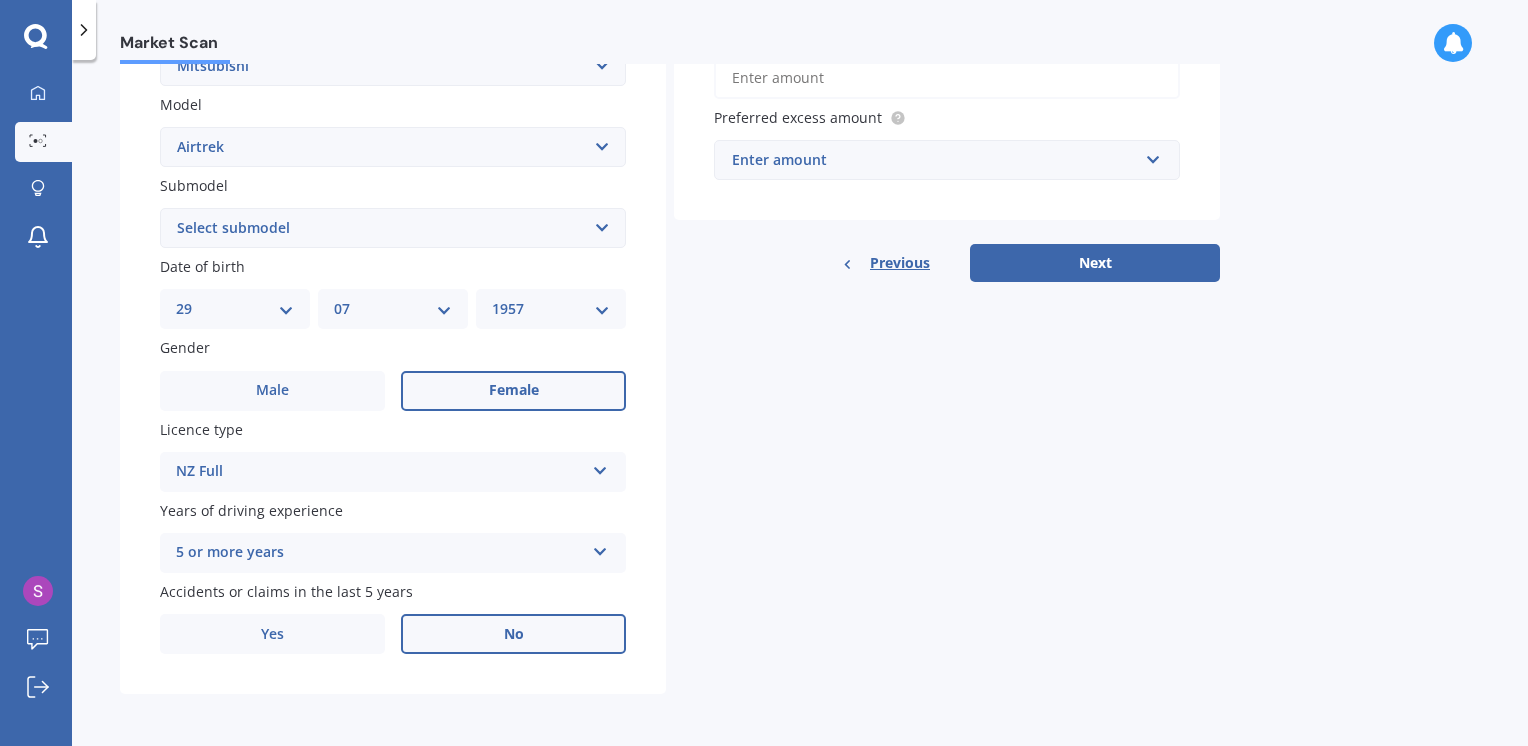 click on "No" at bounding box center (514, 634) 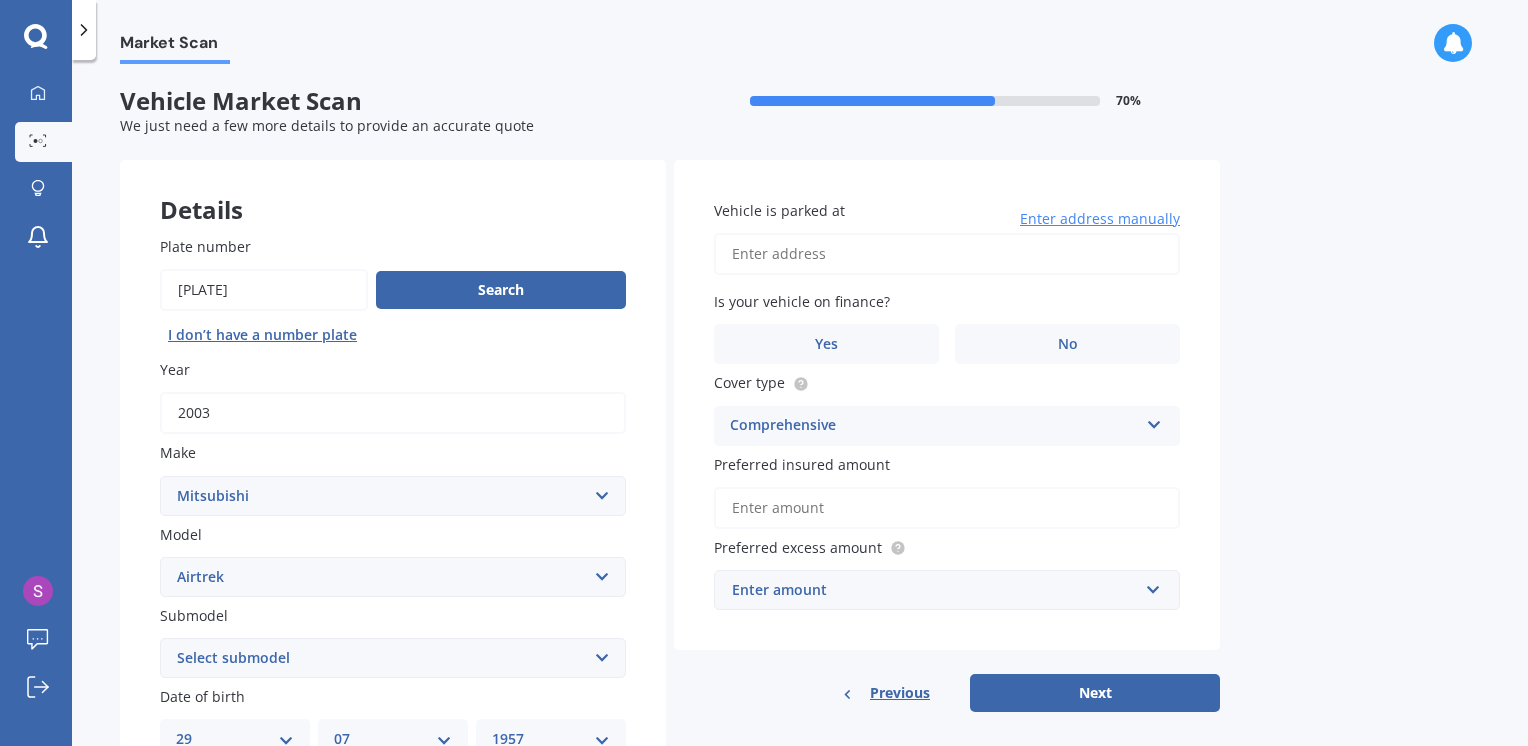 scroll, scrollTop: 0, scrollLeft: 0, axis: both 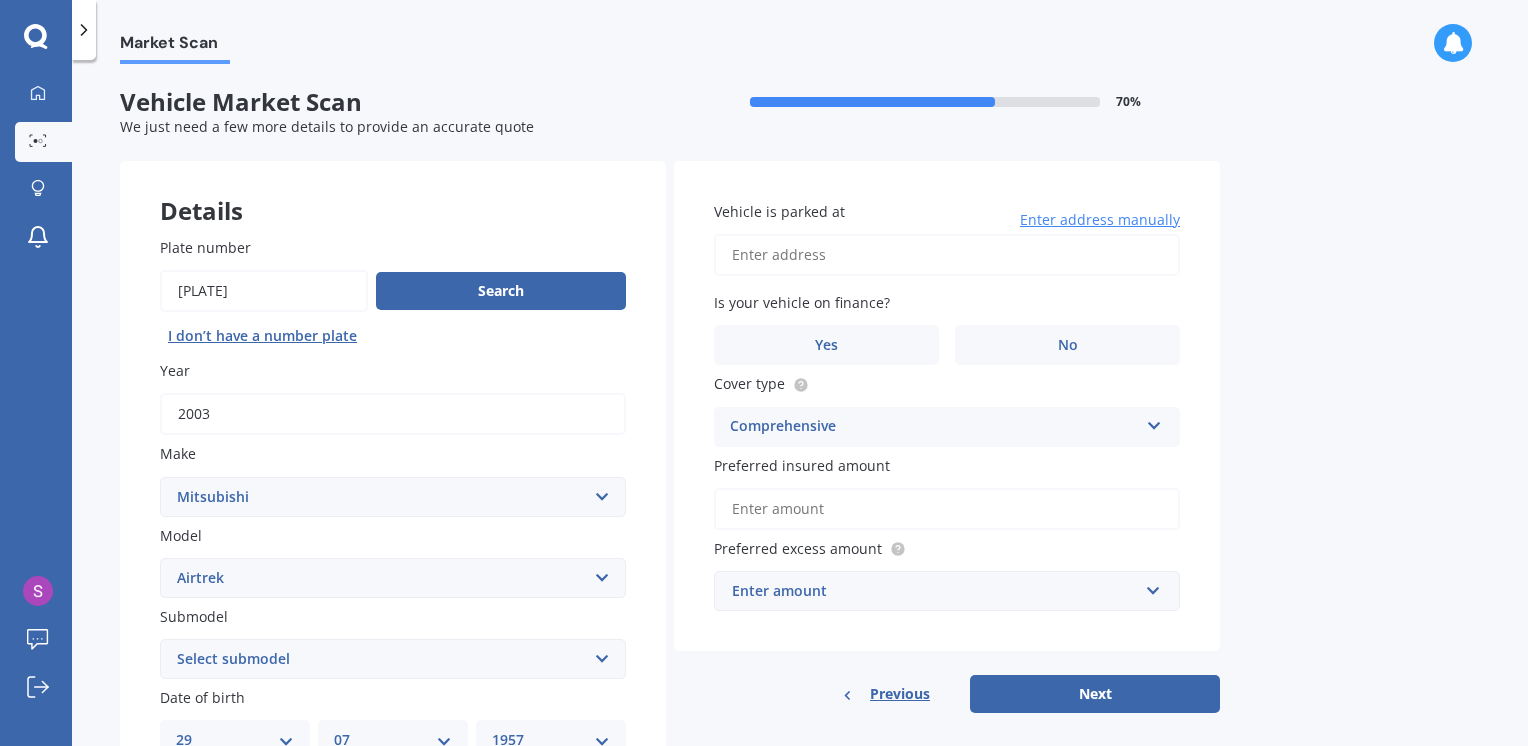 click on "Vehicle is parked at" at bounding box center (947, 255) 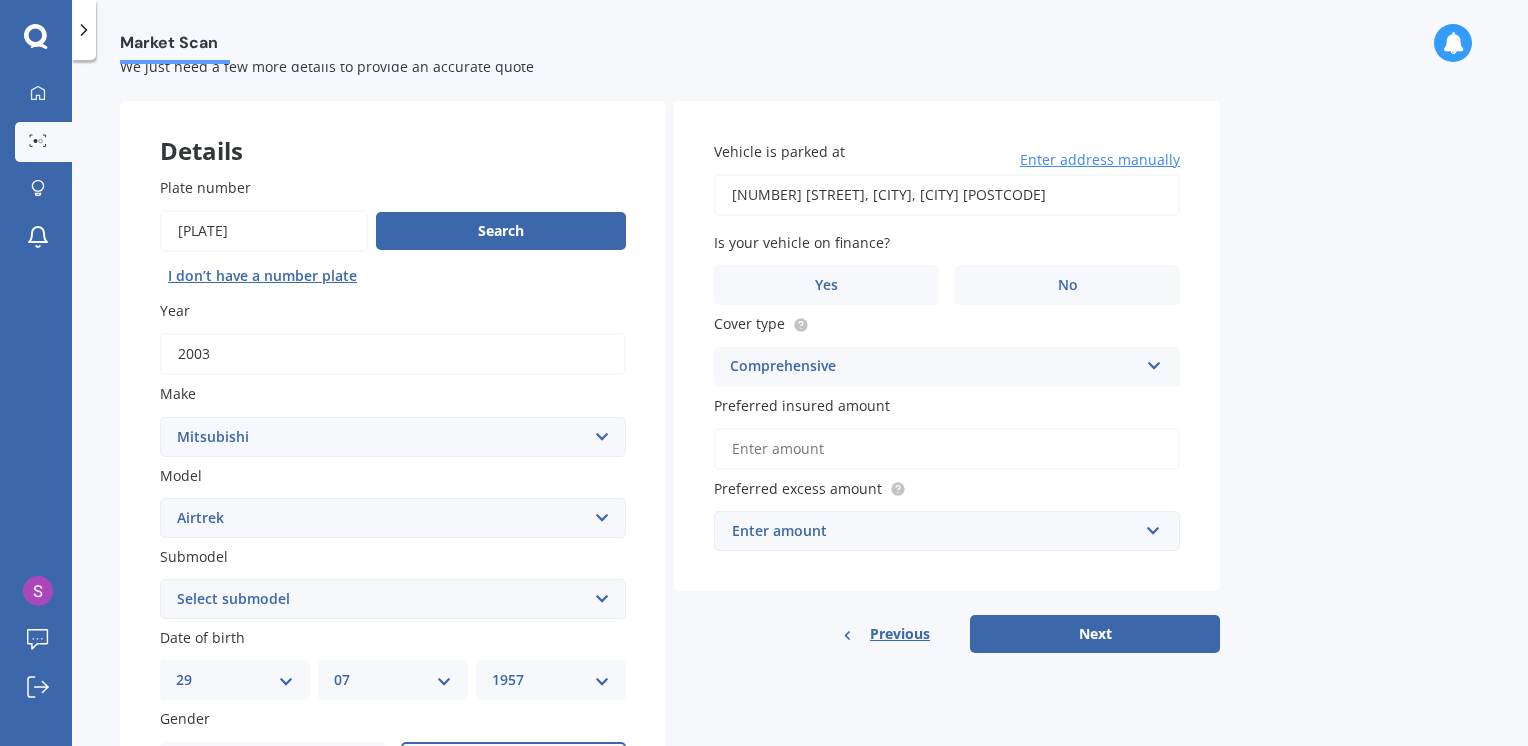scroll, scrollTop: 100, scrollLeft: 0, axis: vertical 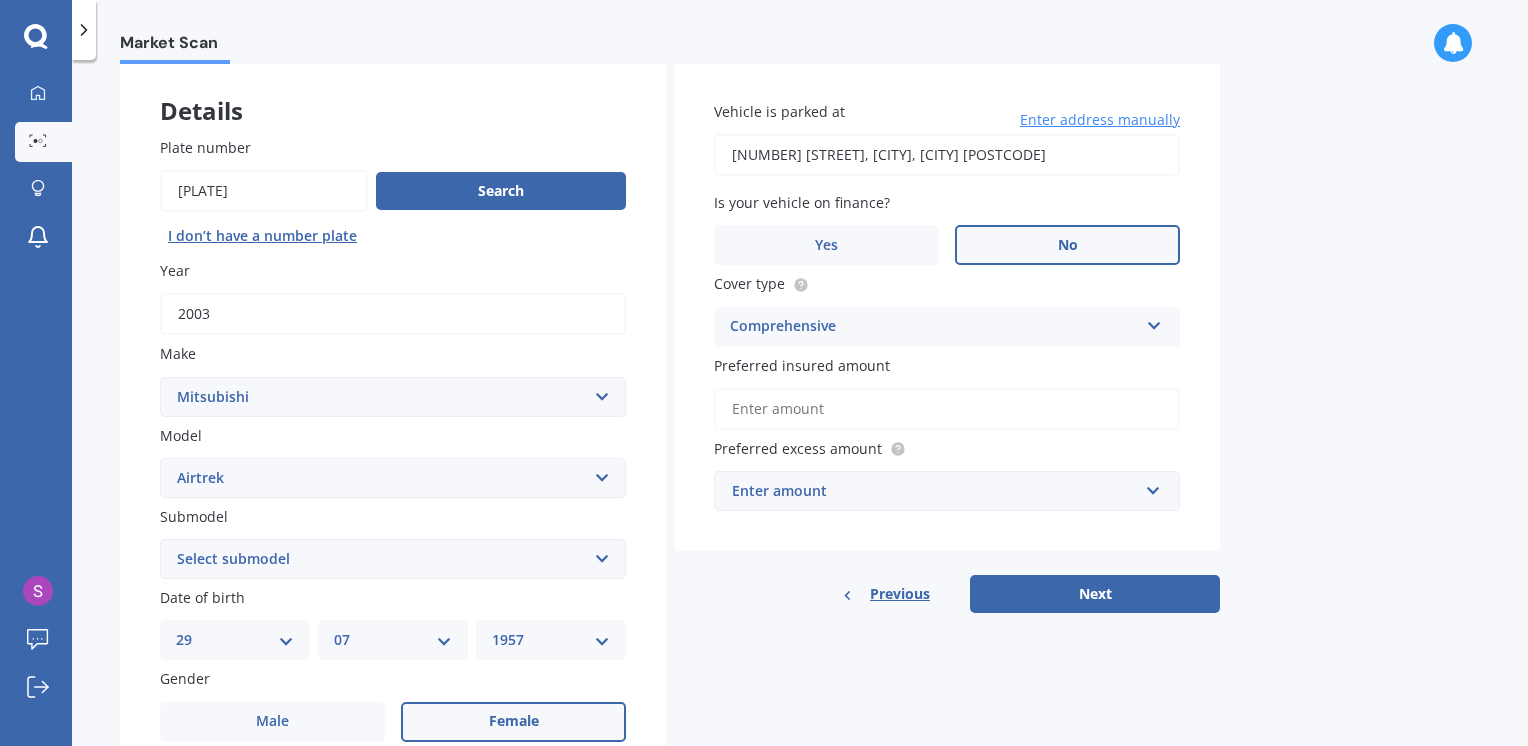 click on "No" at bounding box center (1068, 245) 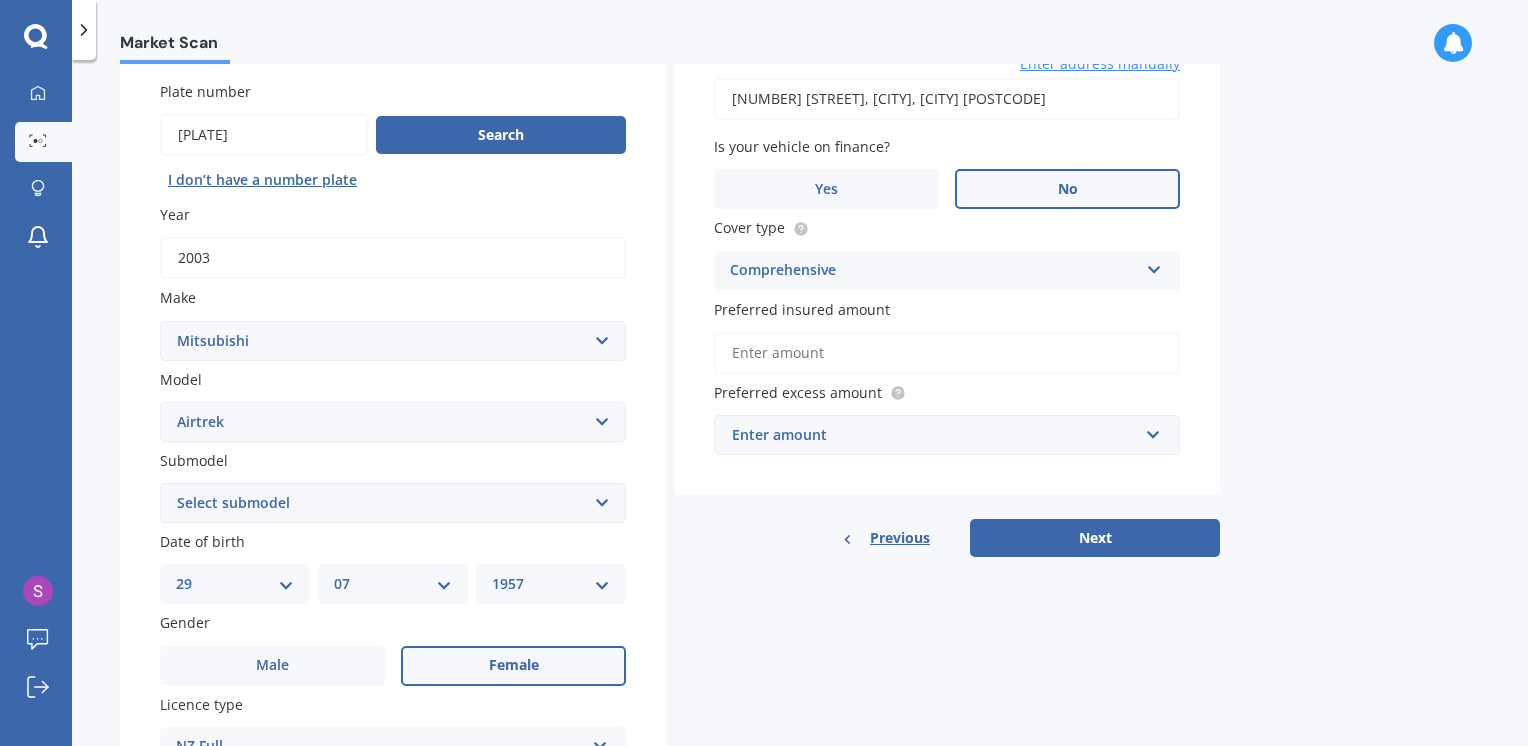 scroll, scrollTop: 200, scrollLeft: 0, axis: vertical 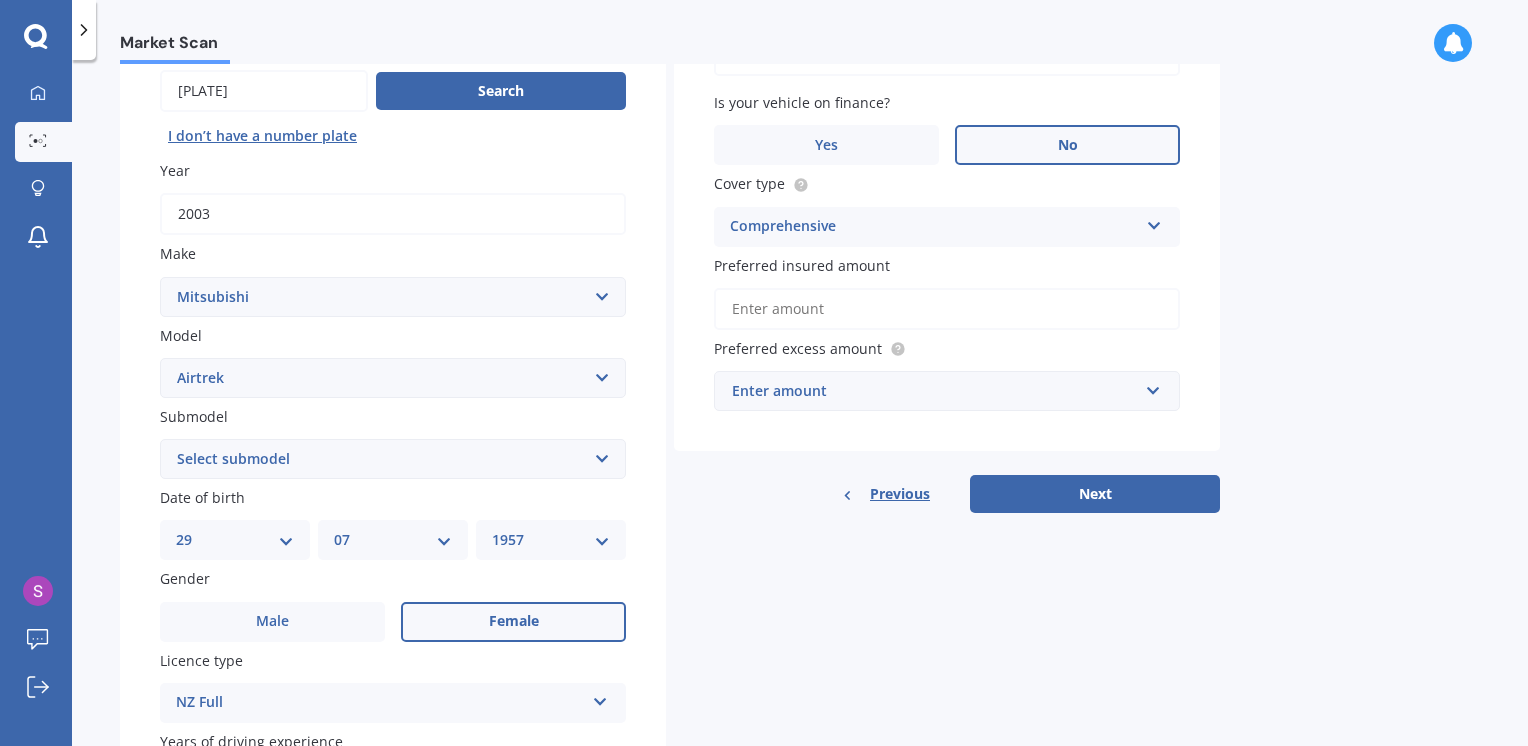 click on "Preferred insured amount" at bounding box center (947, 309) 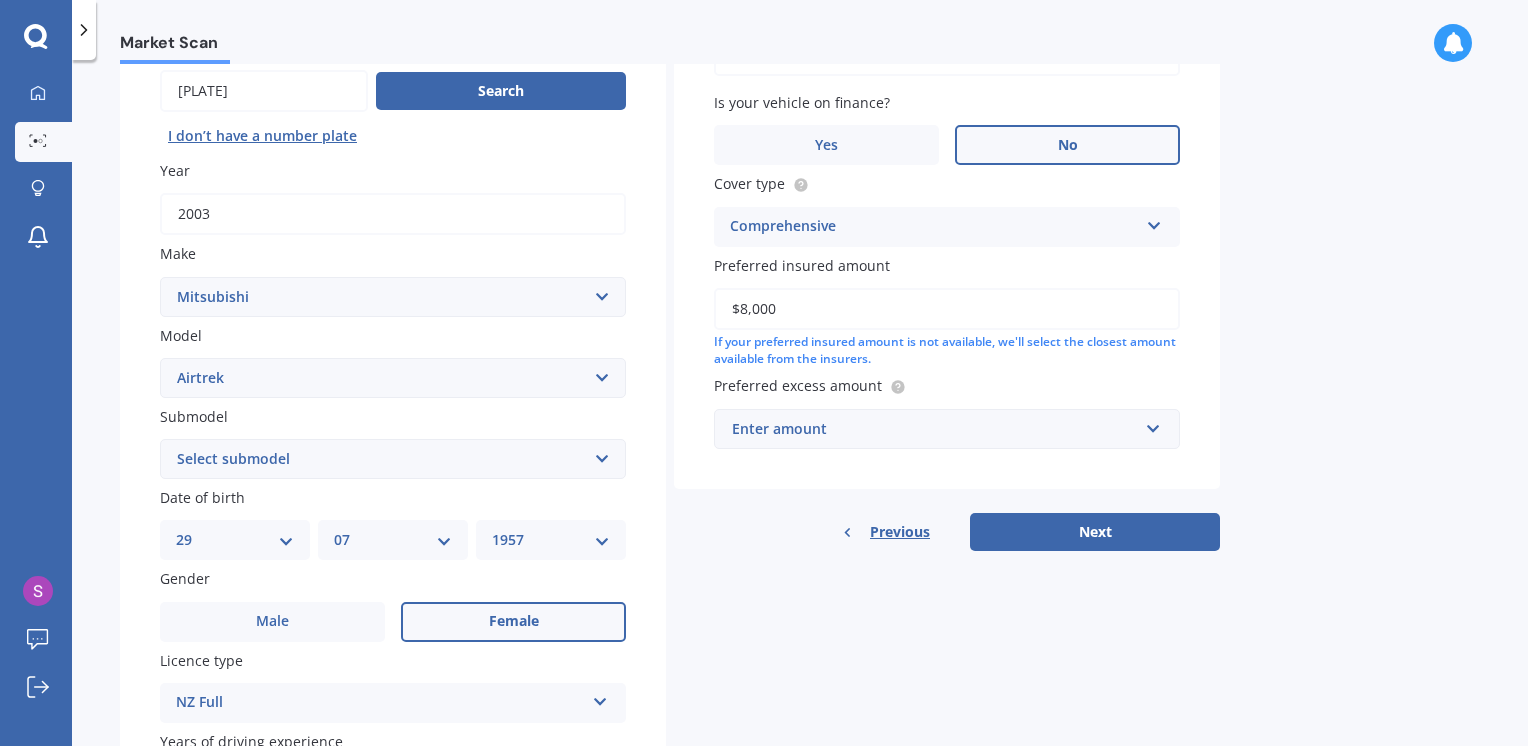 type on "$8,000" 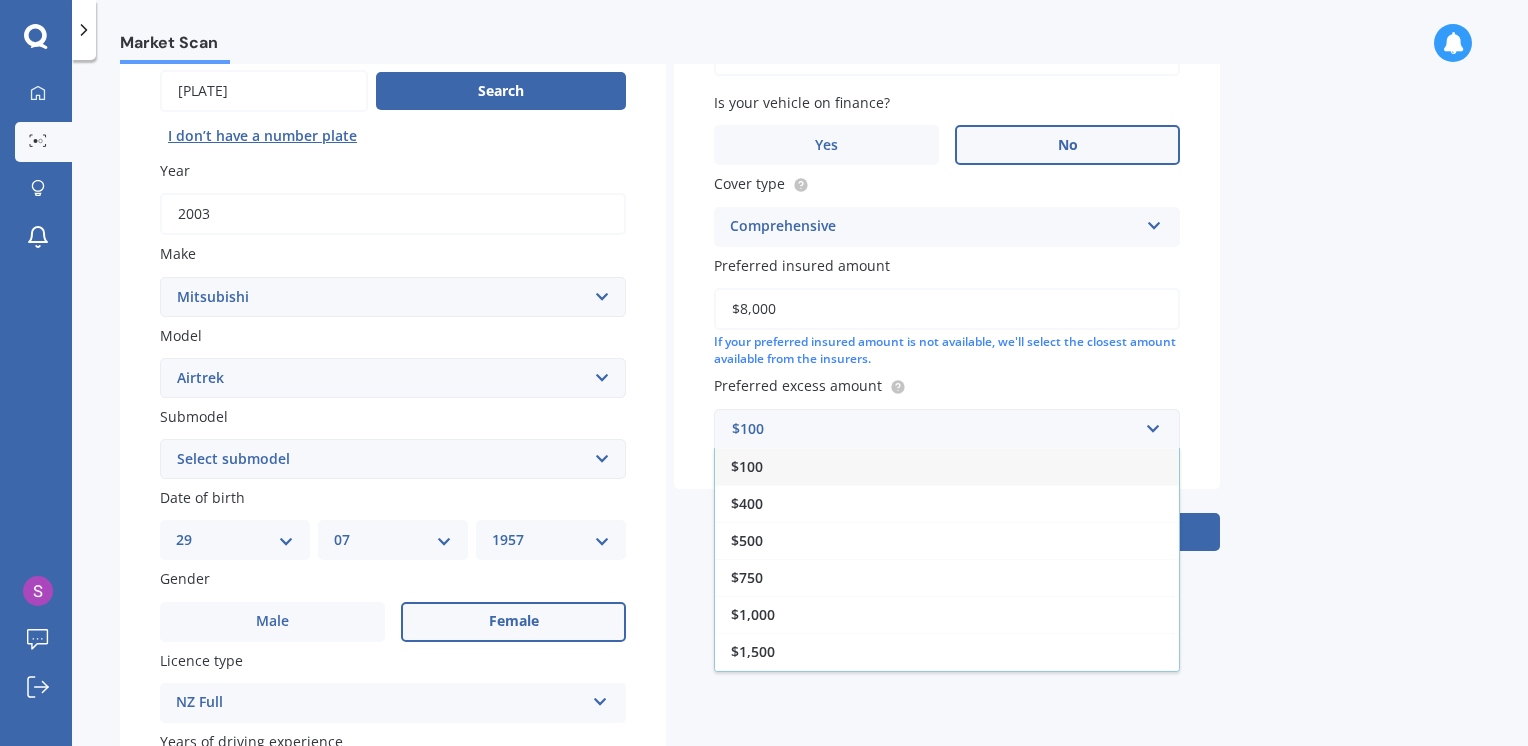 drag, startPoint x: 755, startPoint y: 463, endPoint x: 796, endPoint y: 475, distance: 42.72002 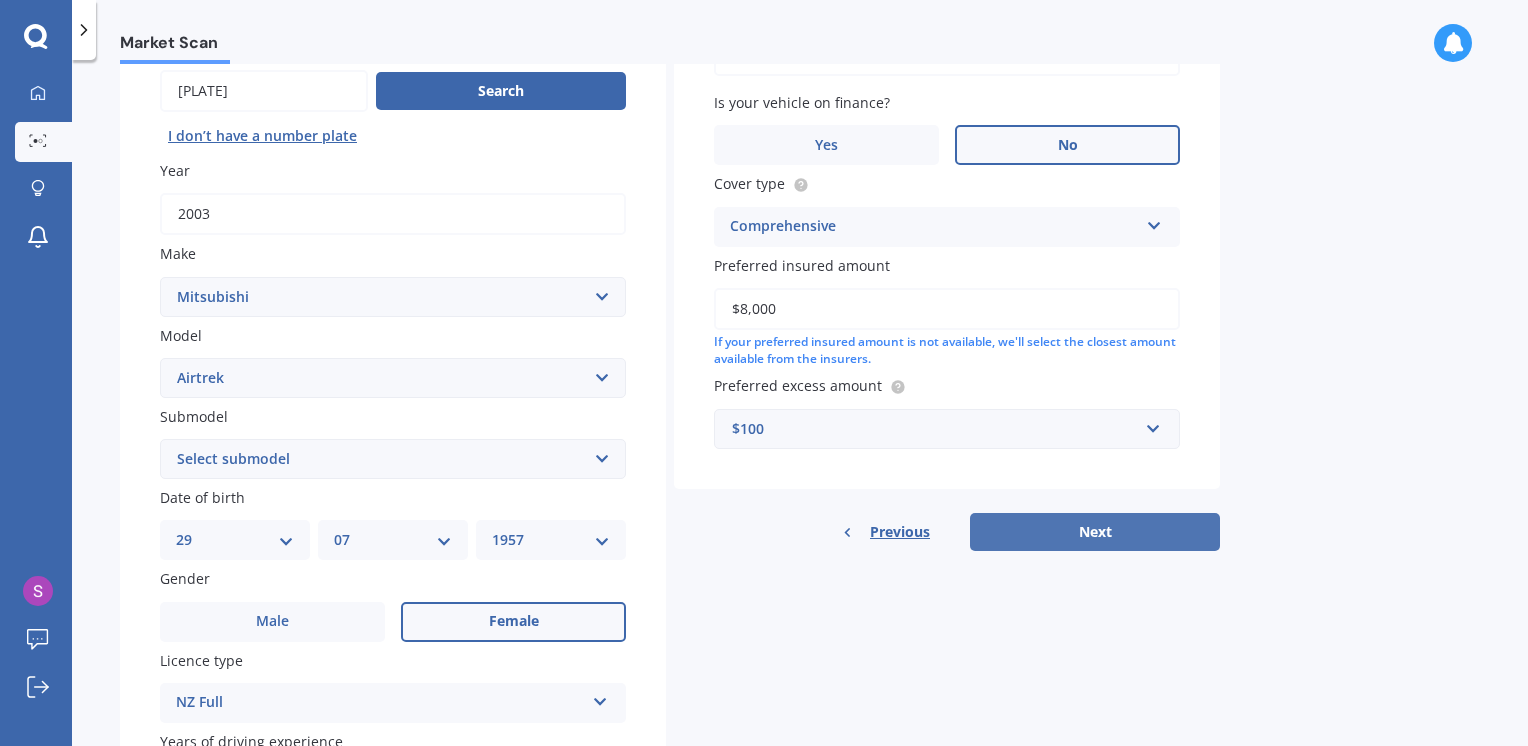 click on "Next" at bounding box center (1095, 532) 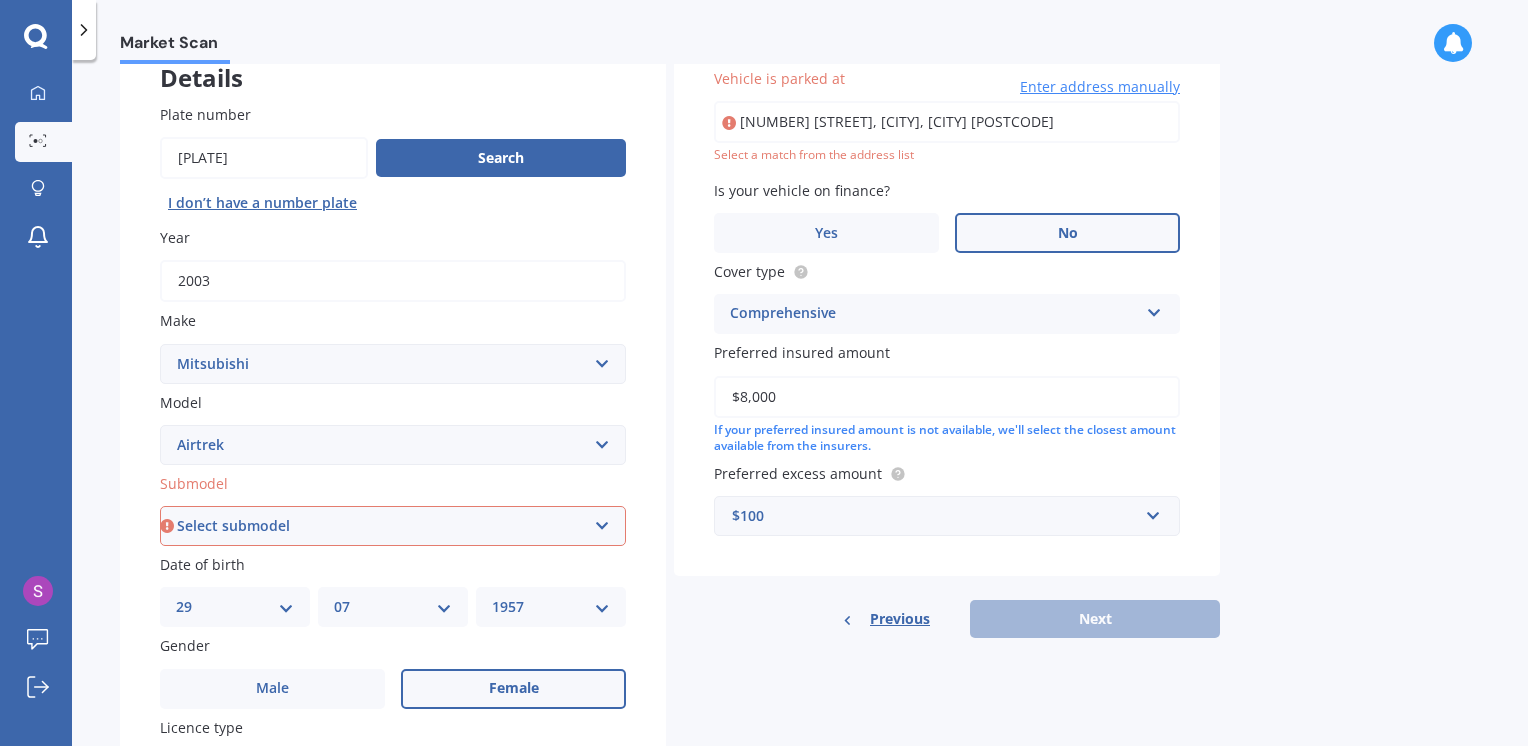scroll, scrollTop: 100, scrollLeft: 0, axis: vertical 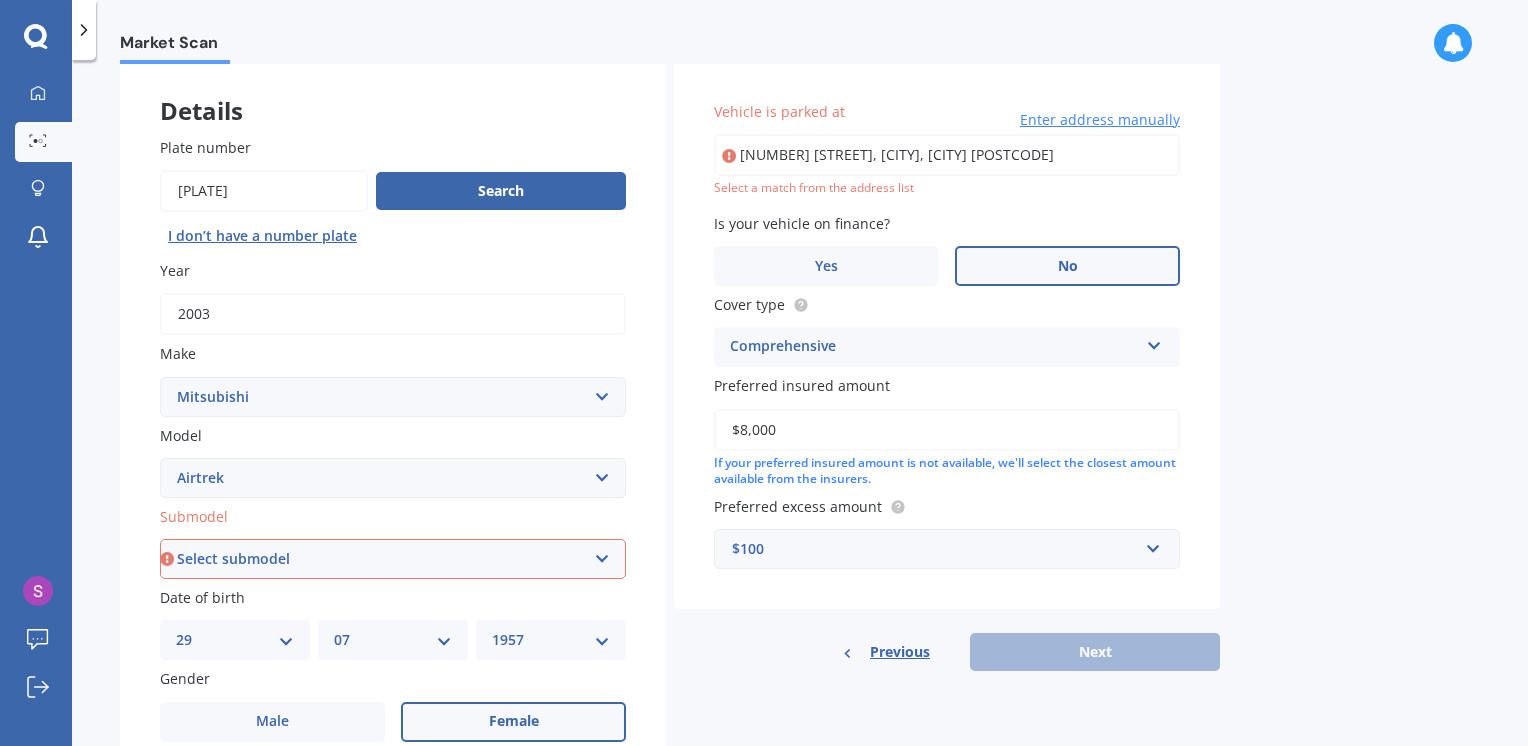 click on "[NUMBER] [STREET], [CITY], [CITY] [POSTCODE]" at bounding box center (947, 155) 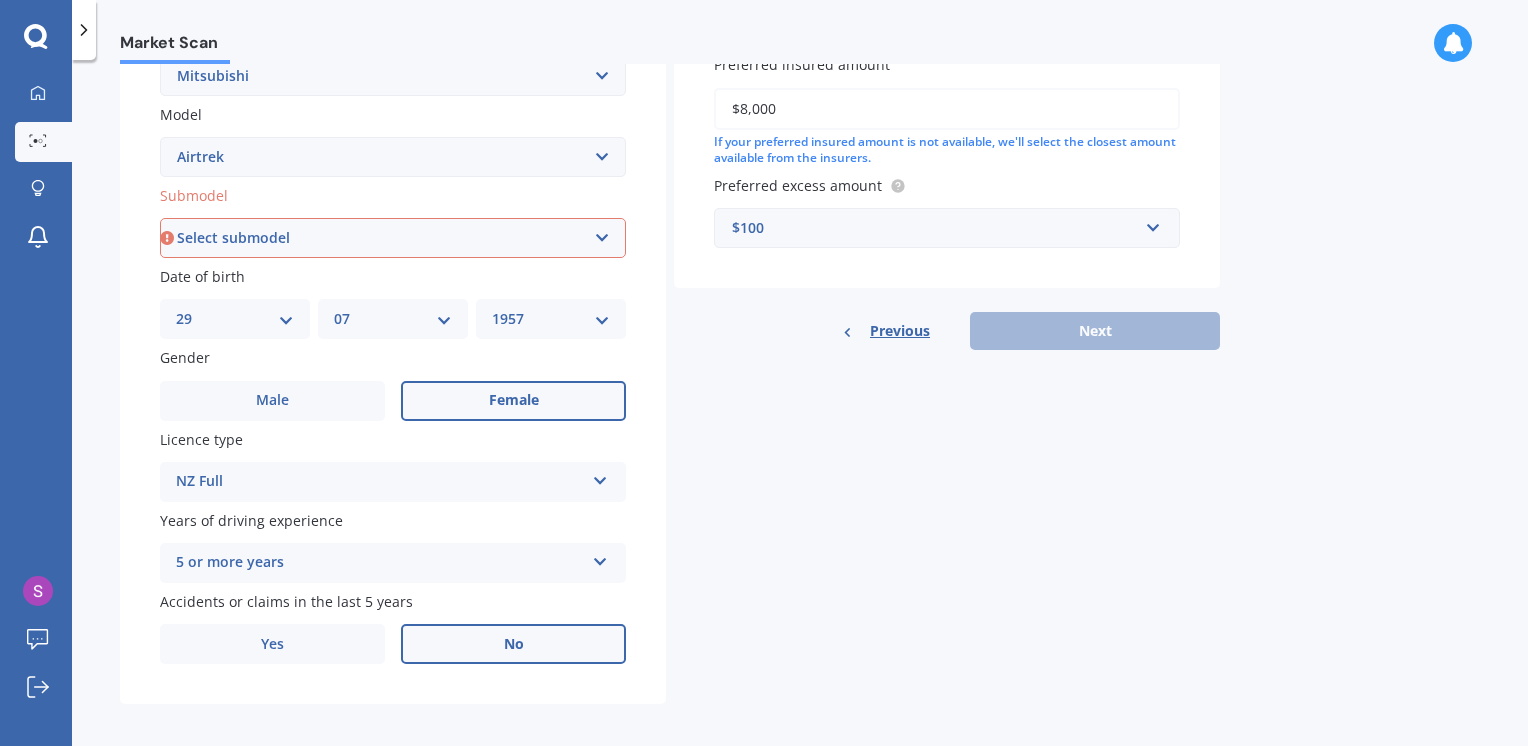 scroll, scrollTop: 431, scrollLeft: 0, axis: vertical 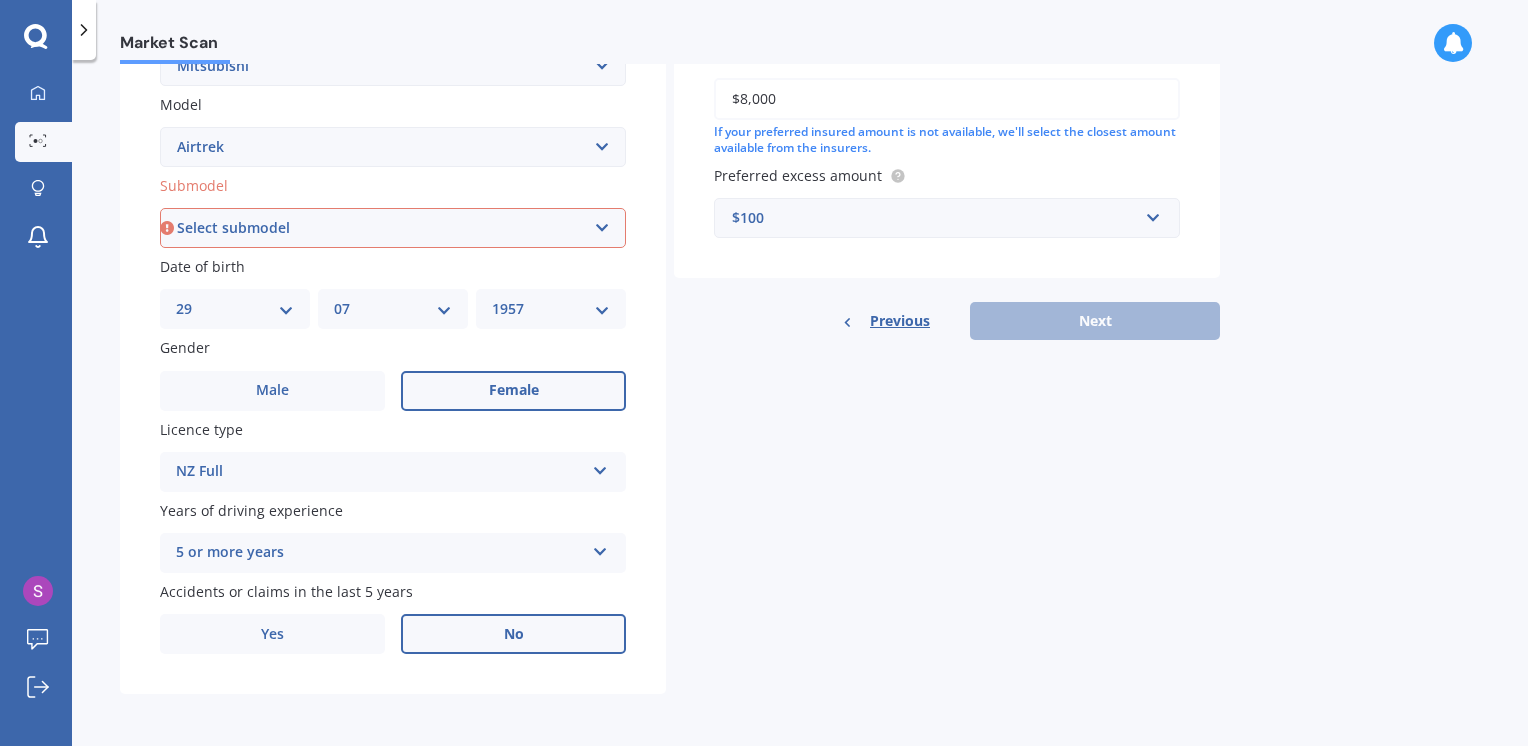 click on "Previous Next" at bounding box center [947, 321] 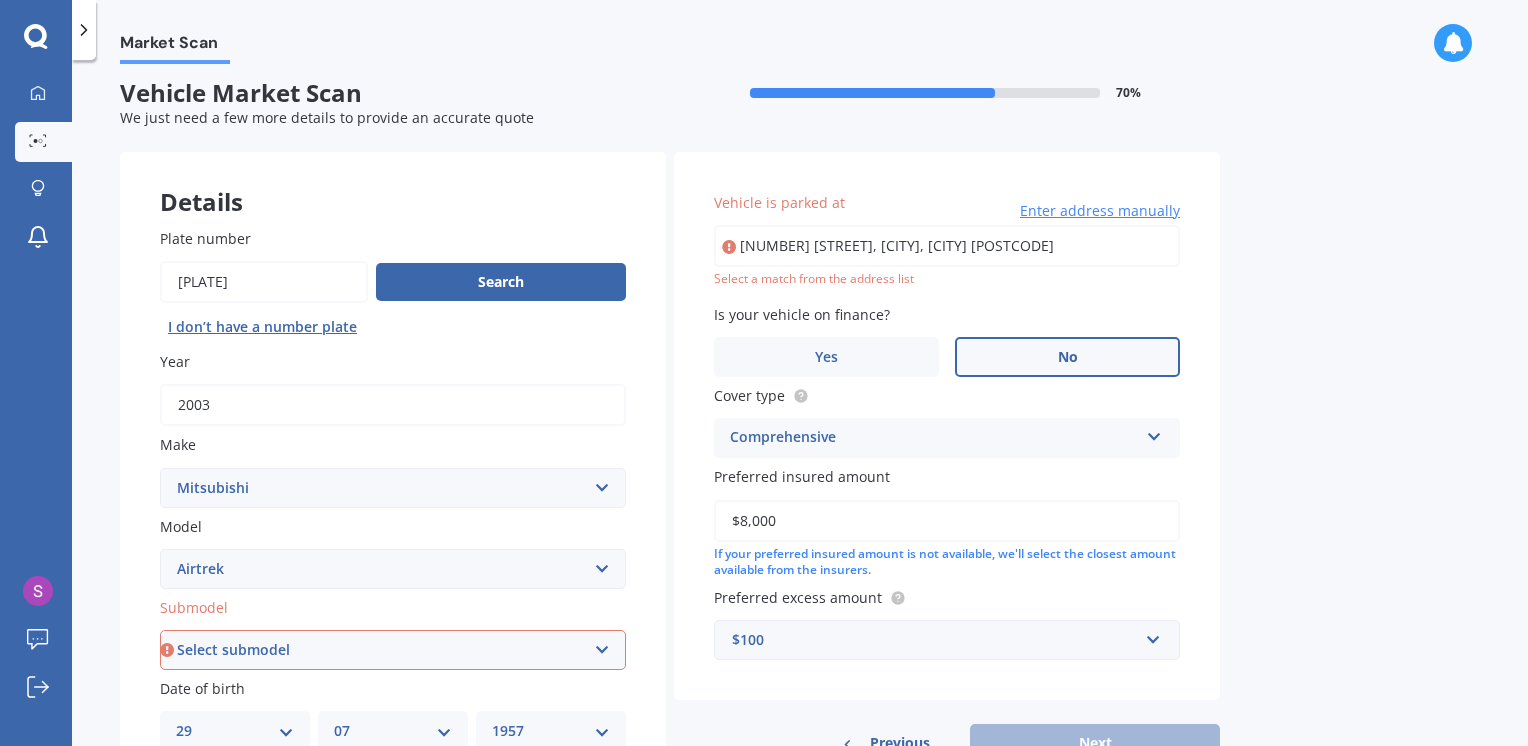 scroll, scrollTop: 0, scrollLeft: 0, axis: both 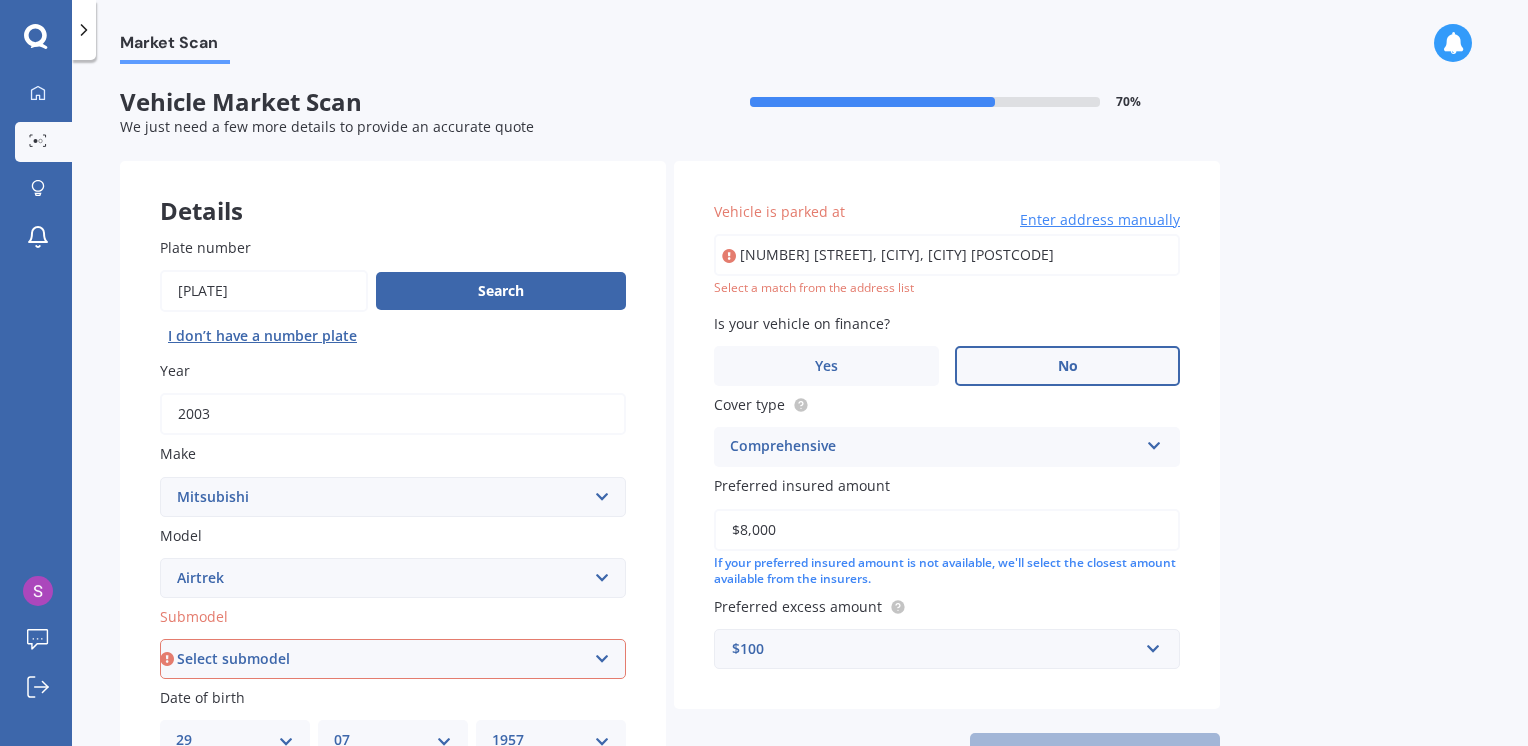click on "Enter address manually" at bounding box center (1100, 220) 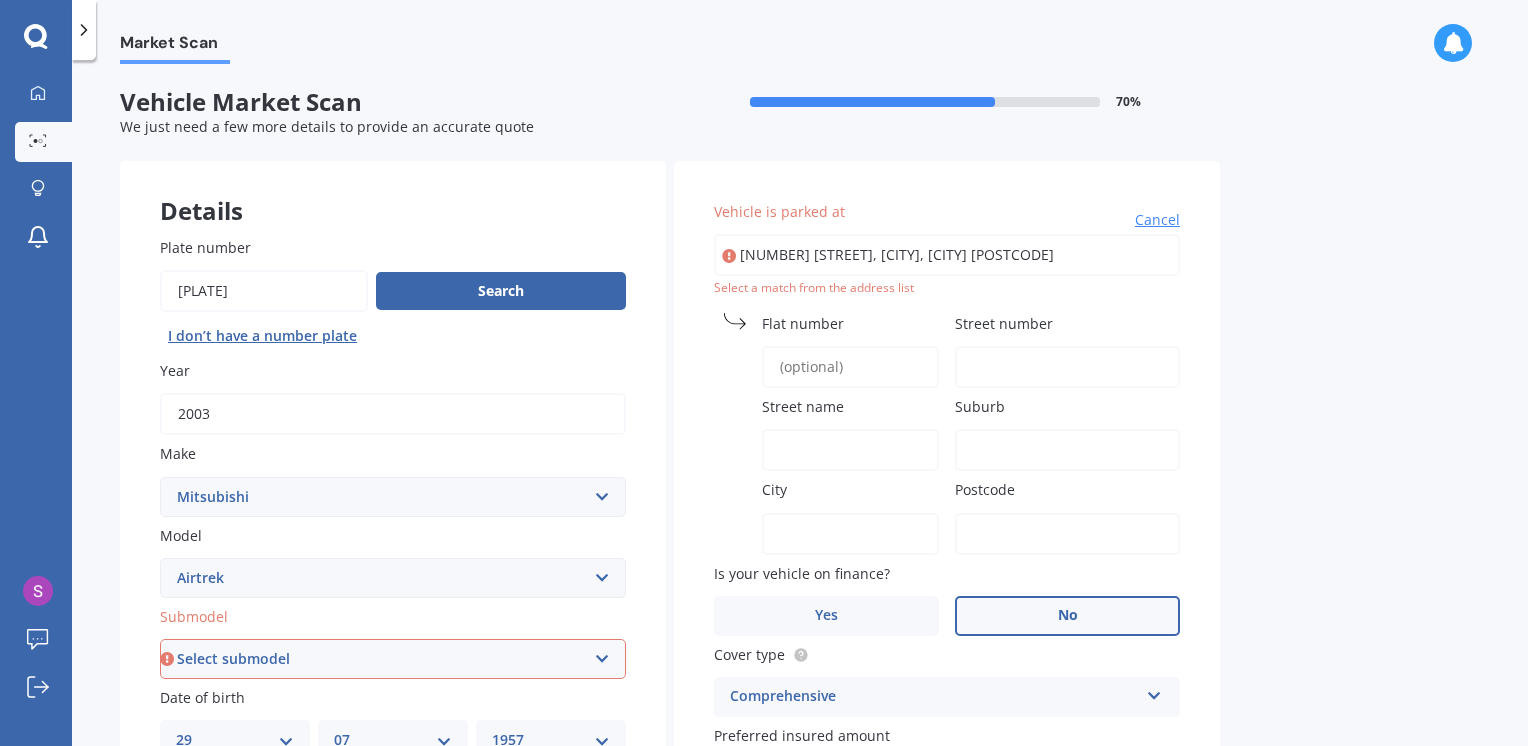 click on "Flat number" at bounding box center [850, 367] 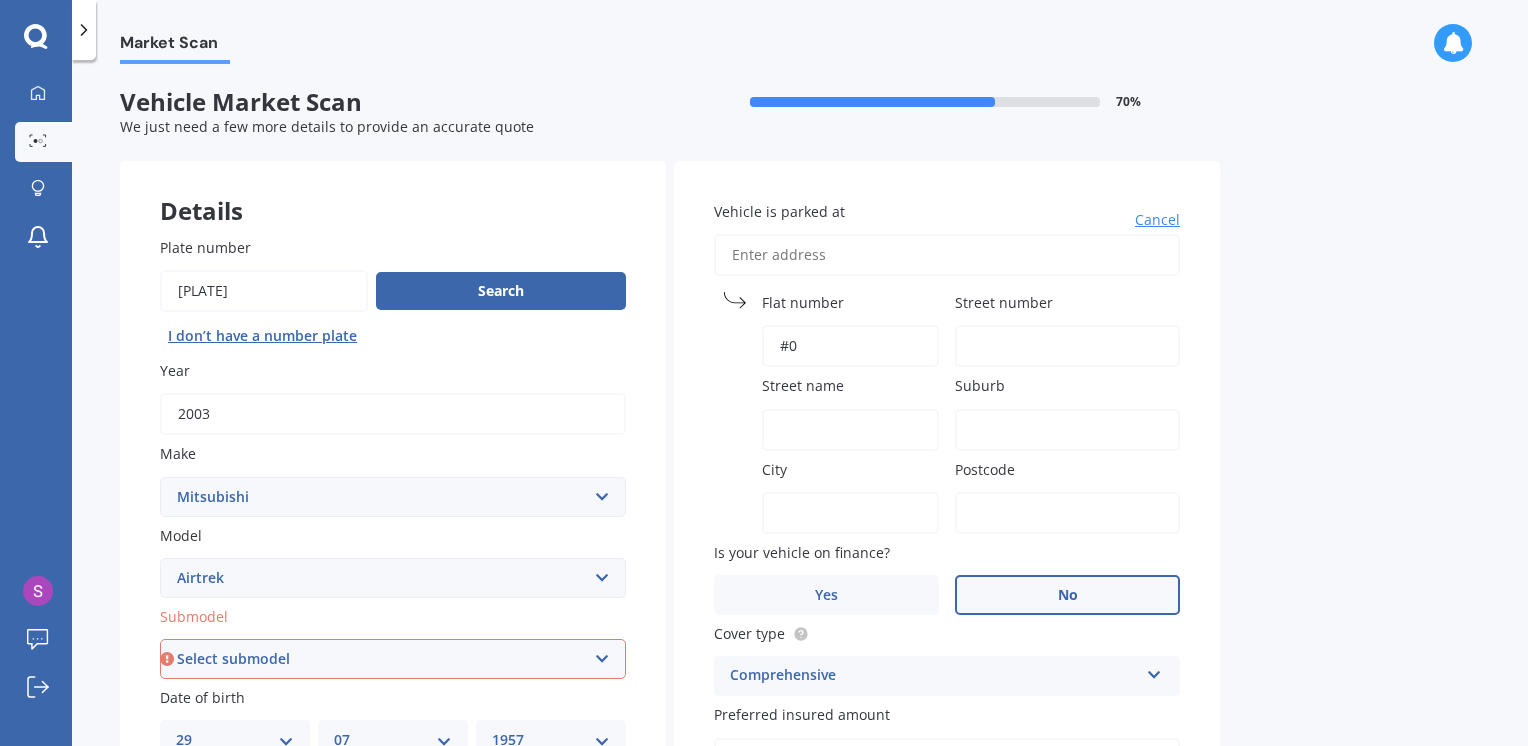 type on "#" 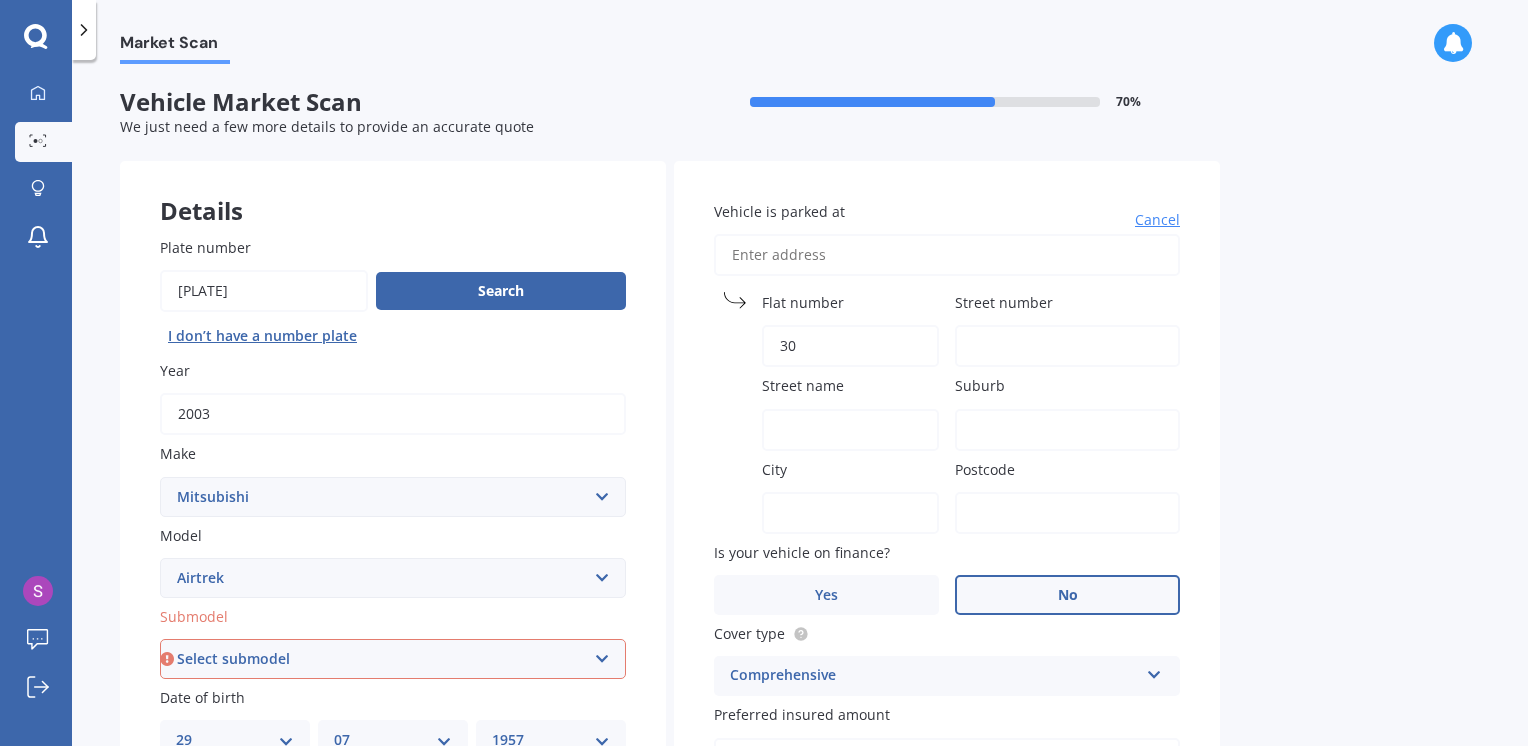 type on "30" 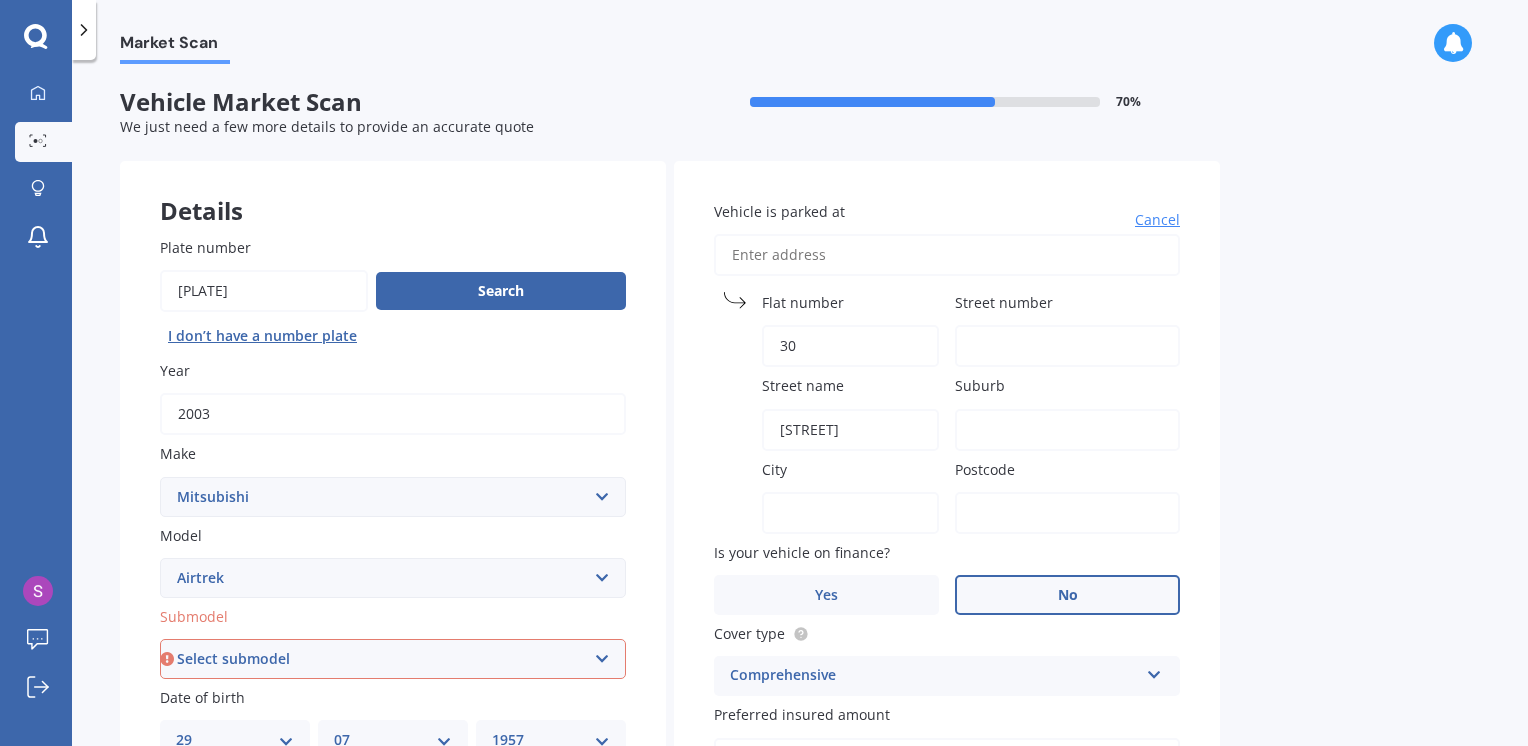 type on "[STREET]" 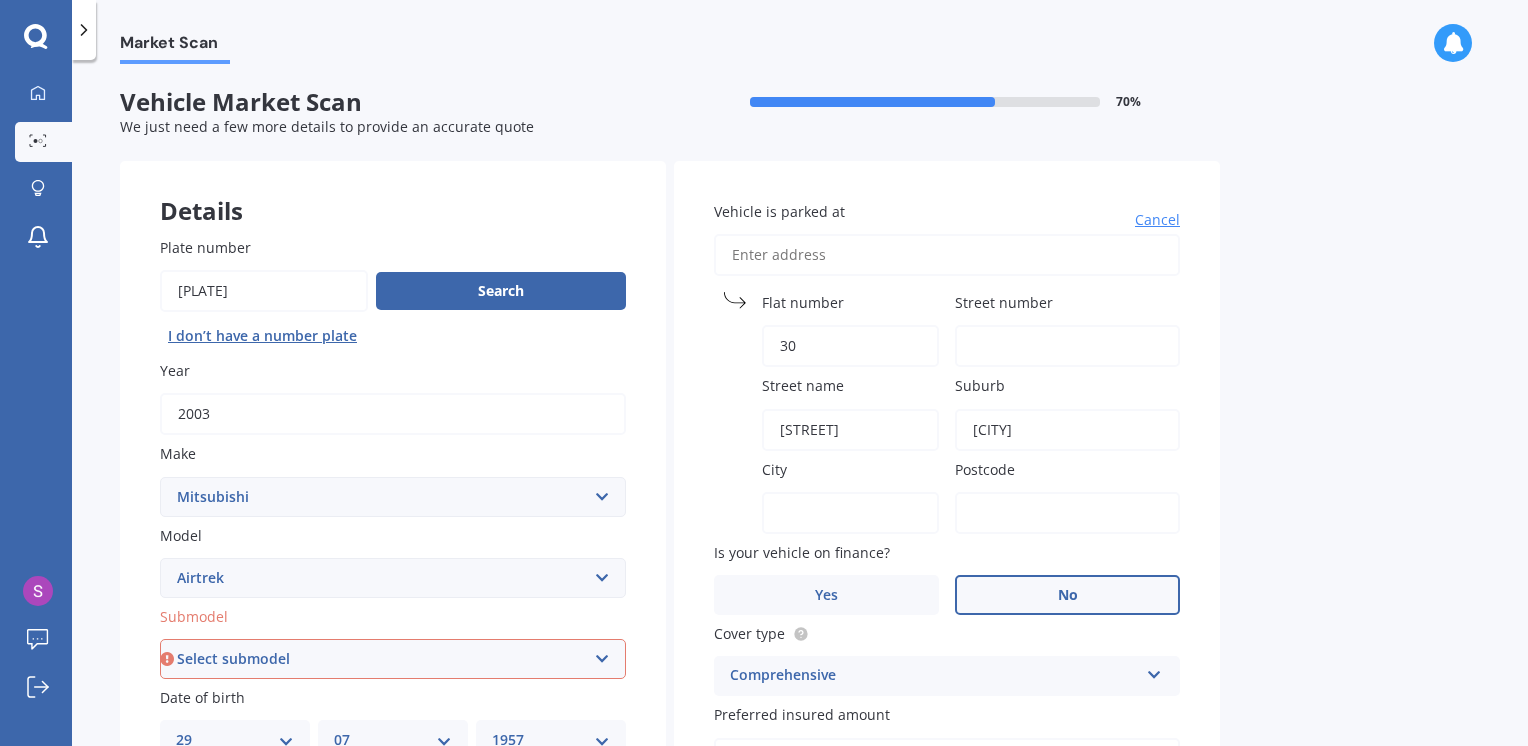 type on "[CITY]" 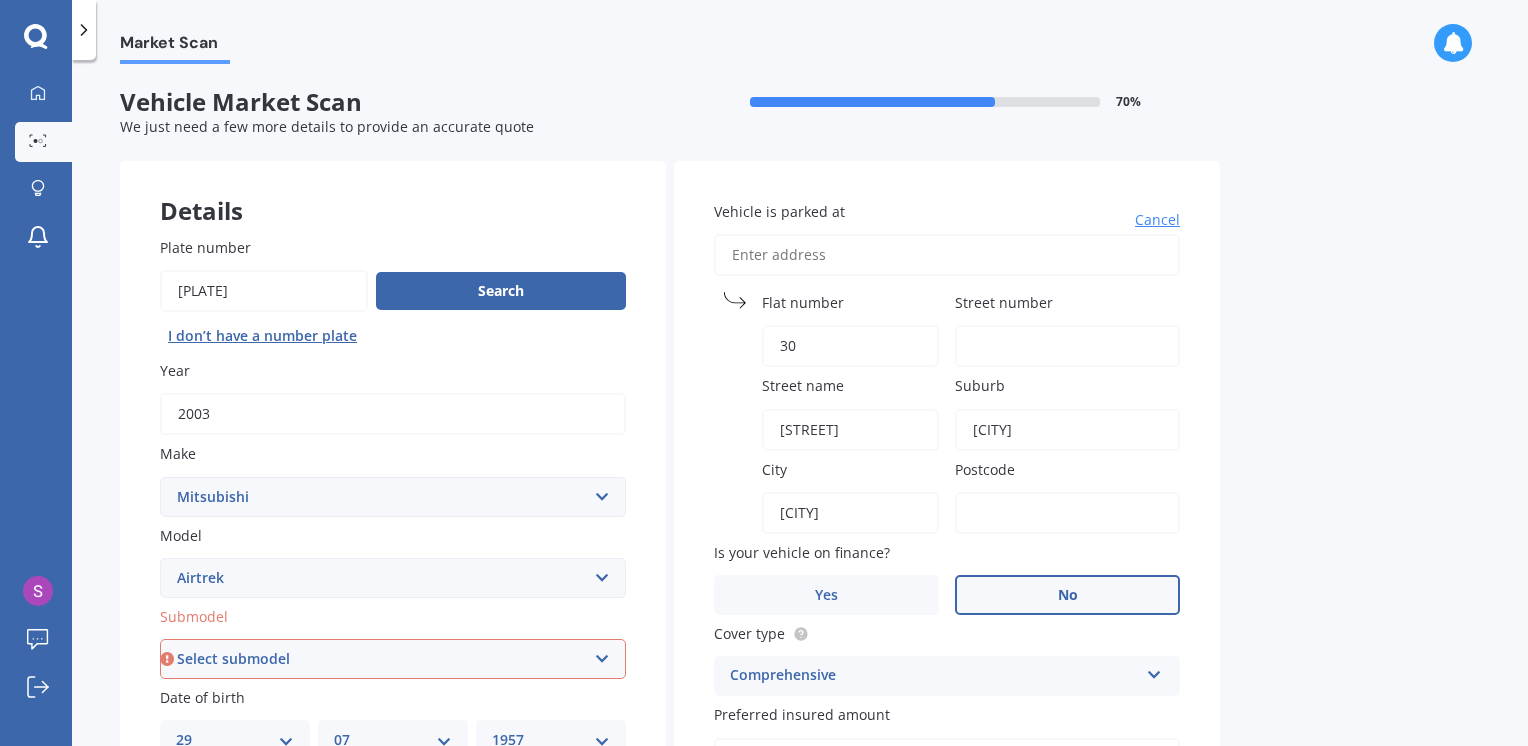 type on "[CITY]" 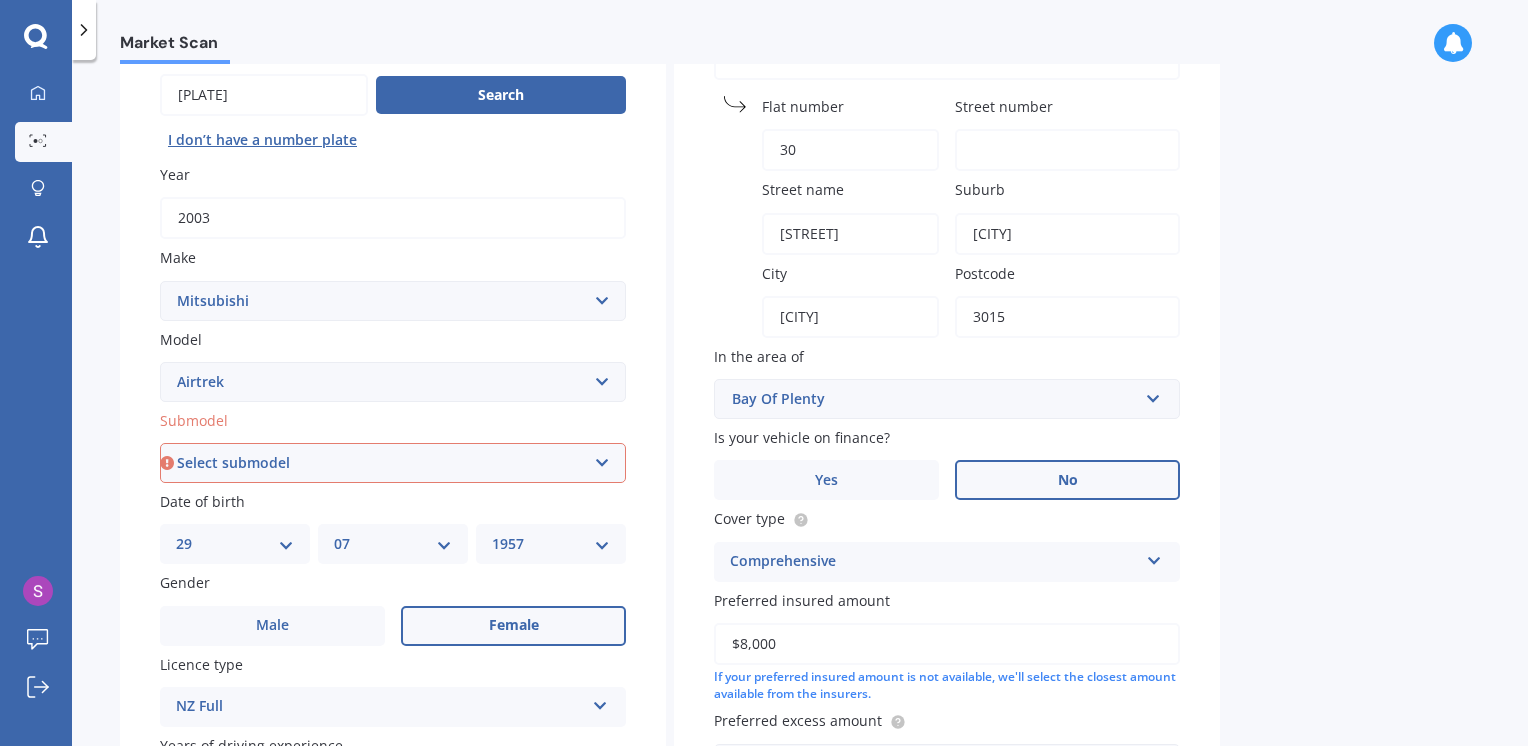 scroll, scrollTop: 200, scrollLeft: 0, axis: vertical 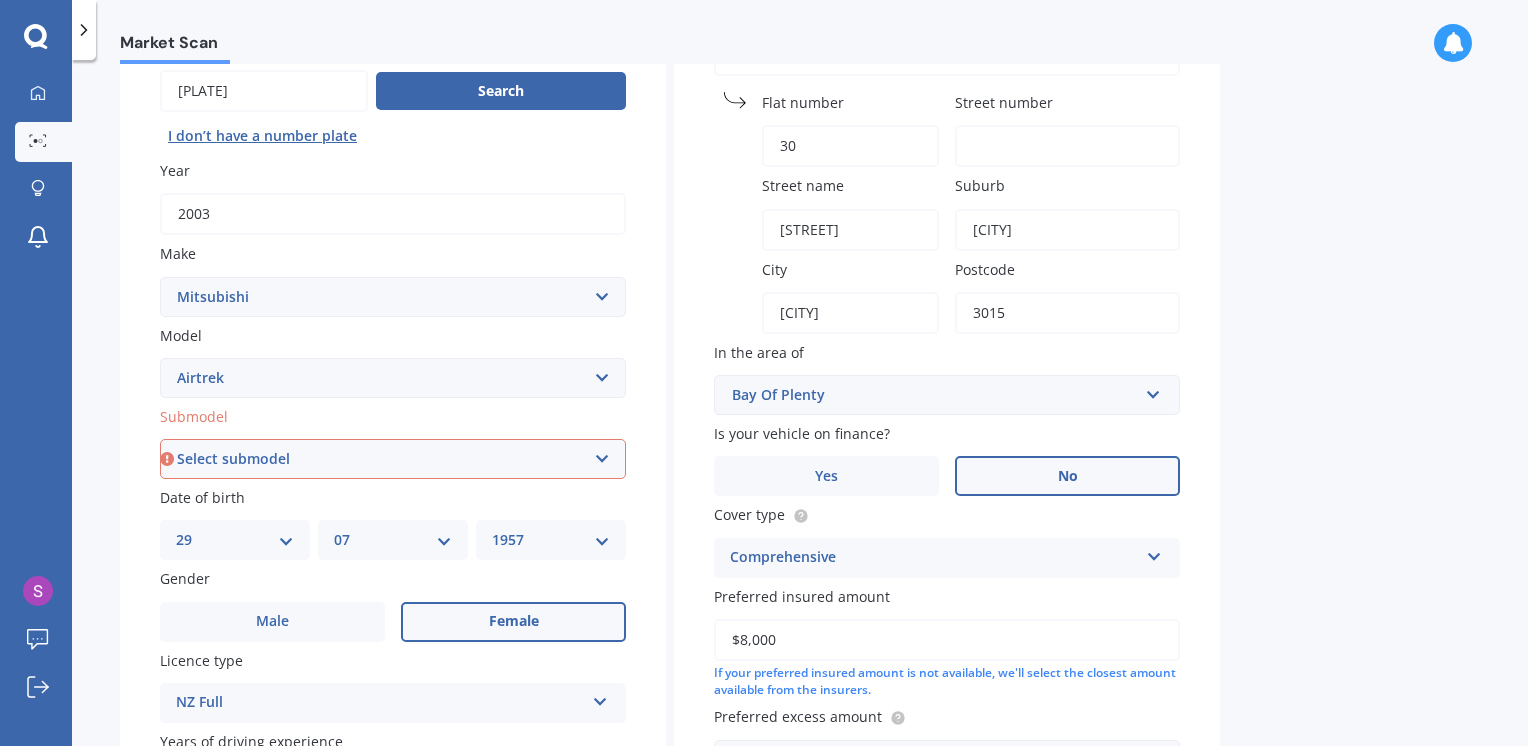 type on "3015" 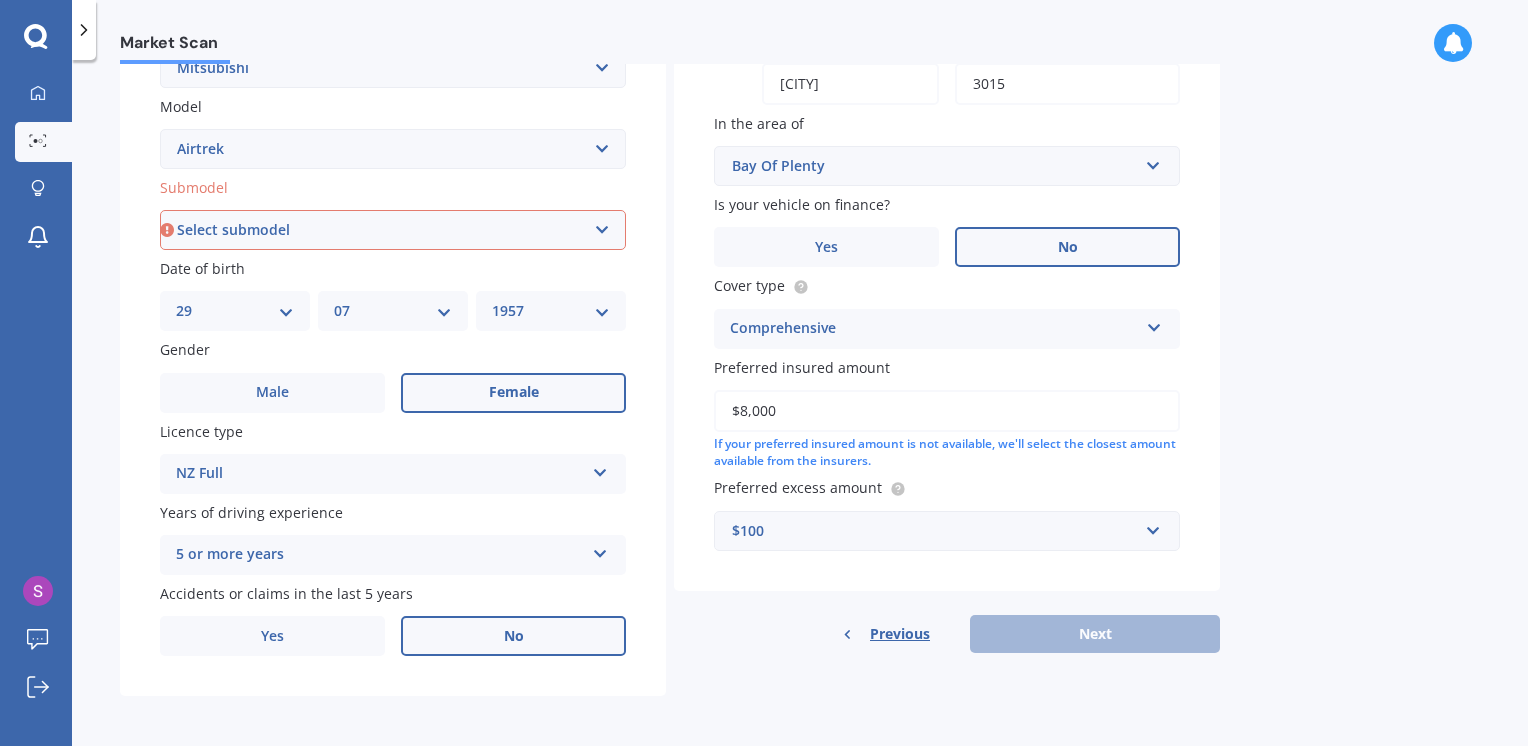 scroll, scrollTop: 431, scrollLeft: 0, axis: vertical 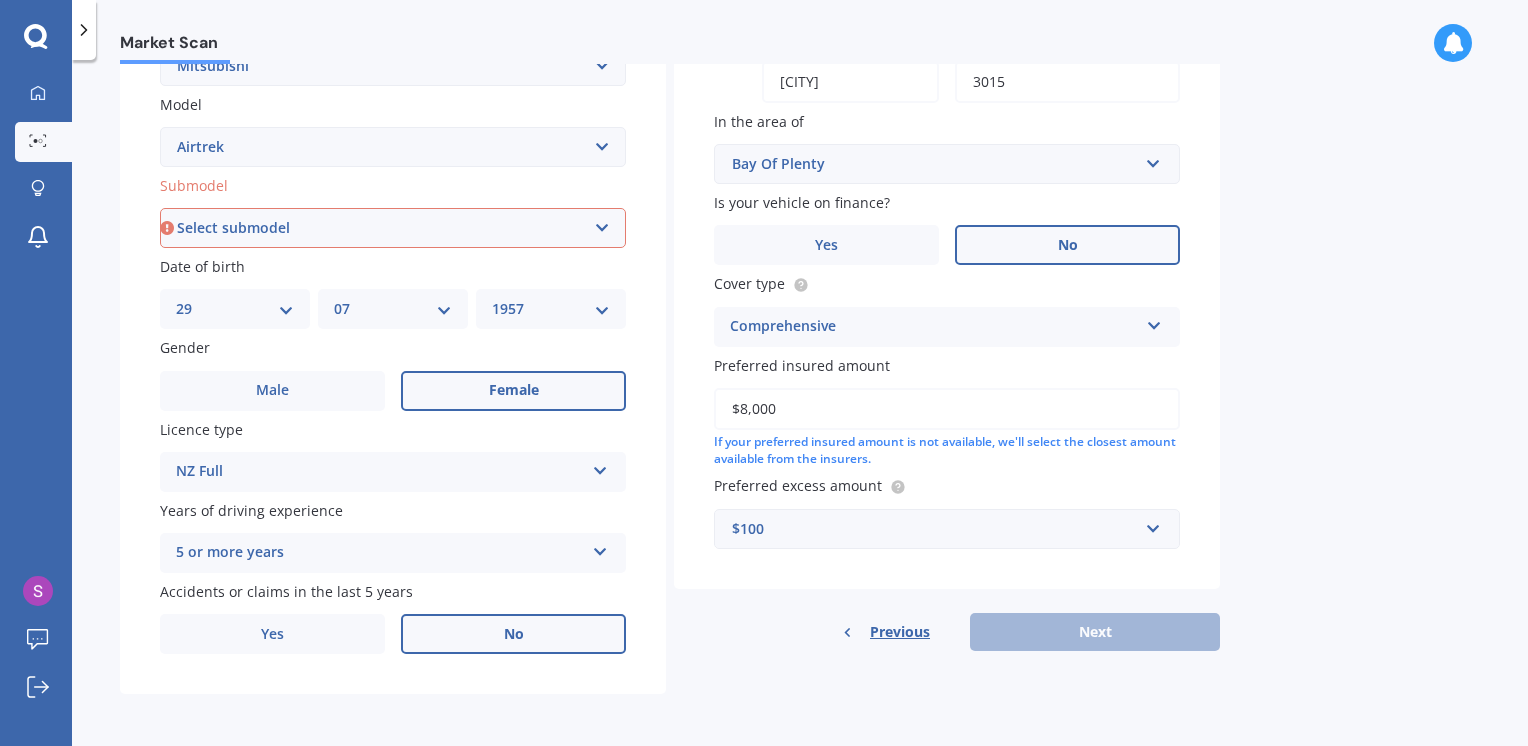 click on "Previous Next" at bounding box center [947, 632] 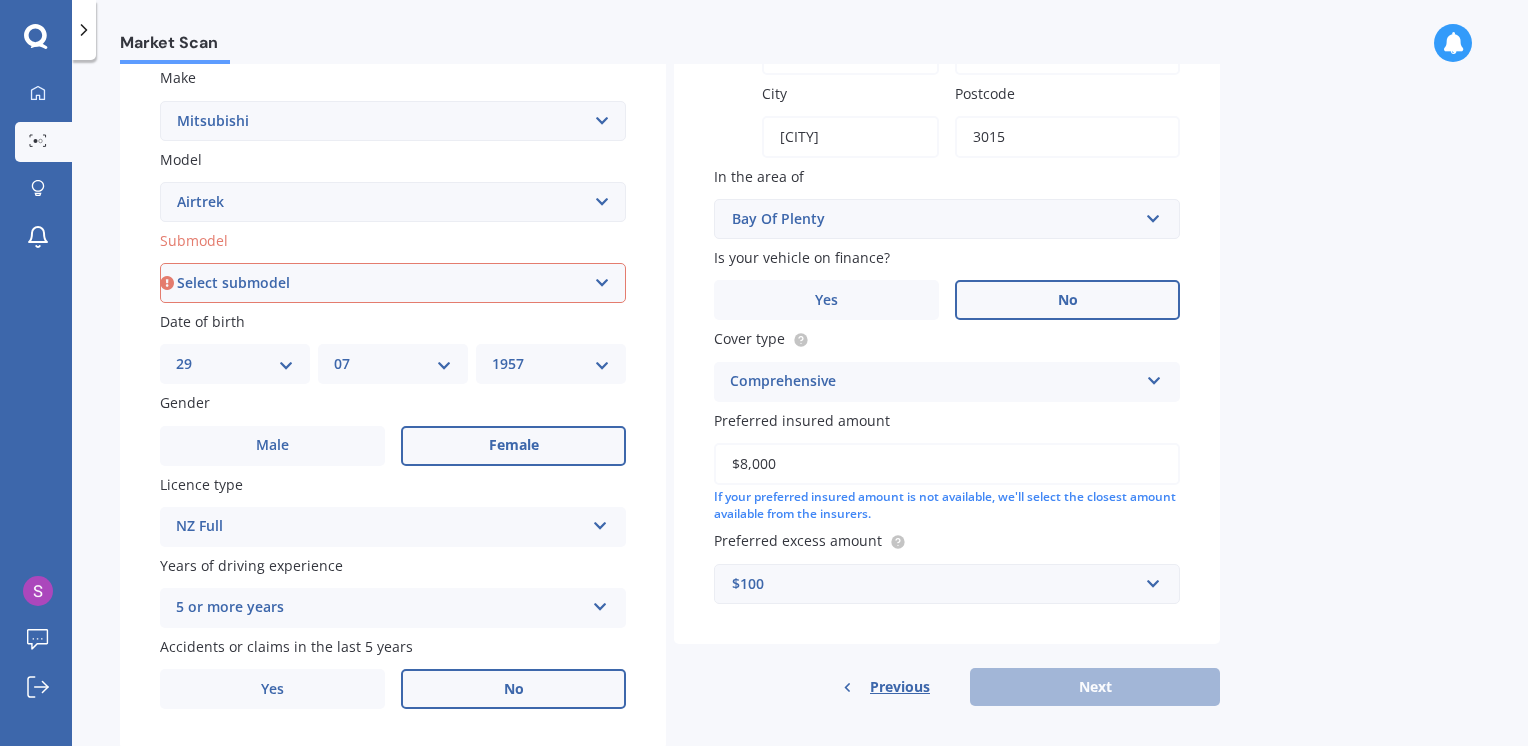 scroll, scrollTop: 431, scrollLeft: 0, axis: vertical 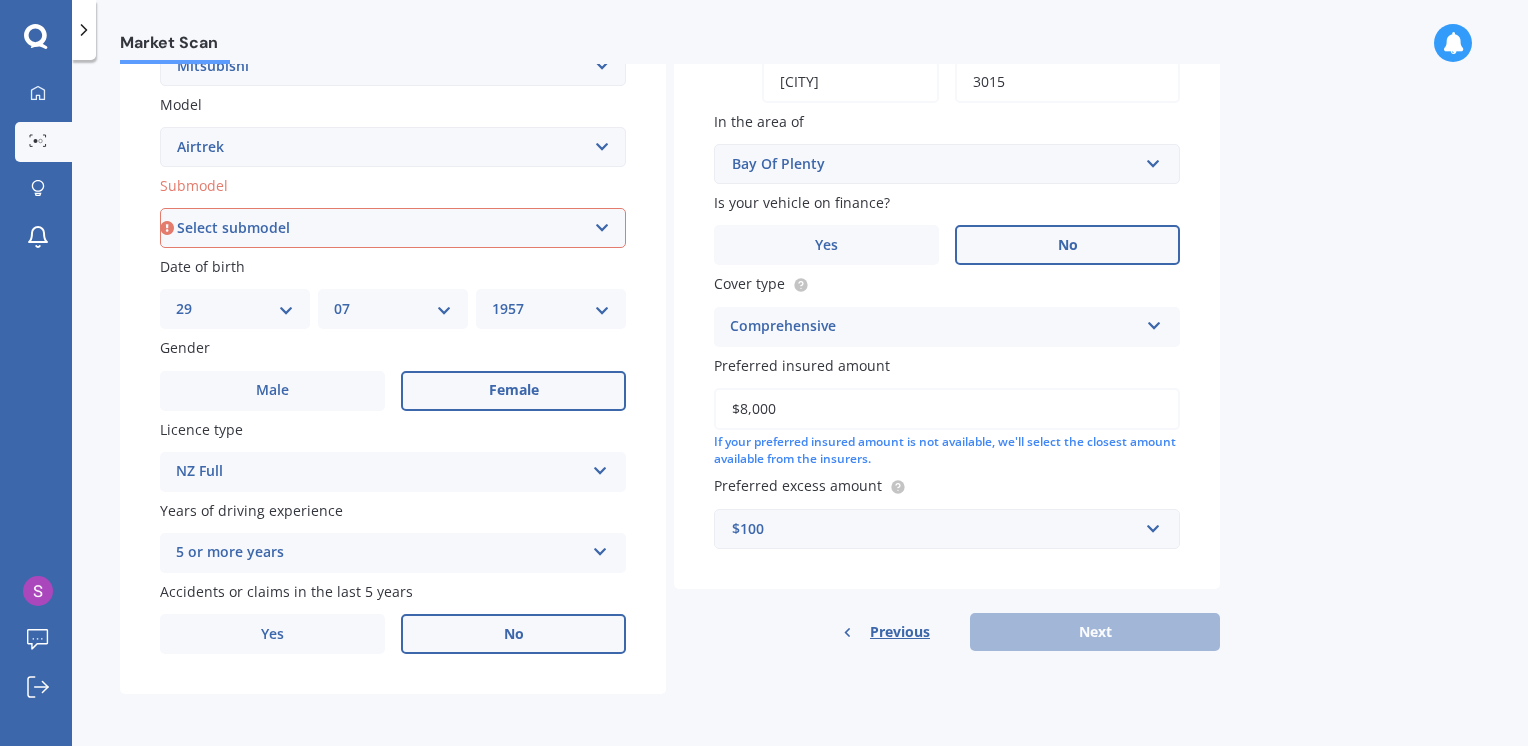 click on "Previous Next" at bounding box center (947, 632) 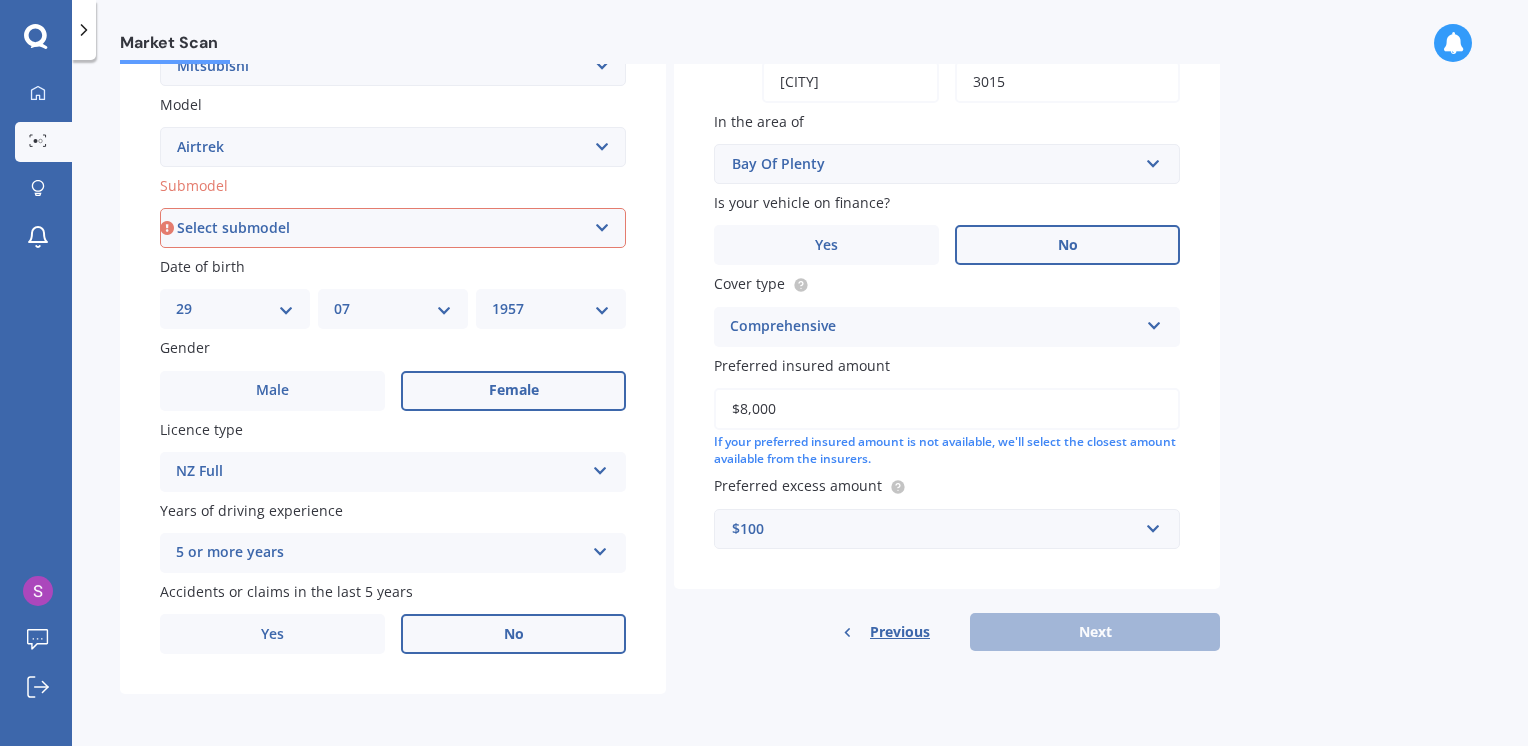 select on "TURBO 4WD" 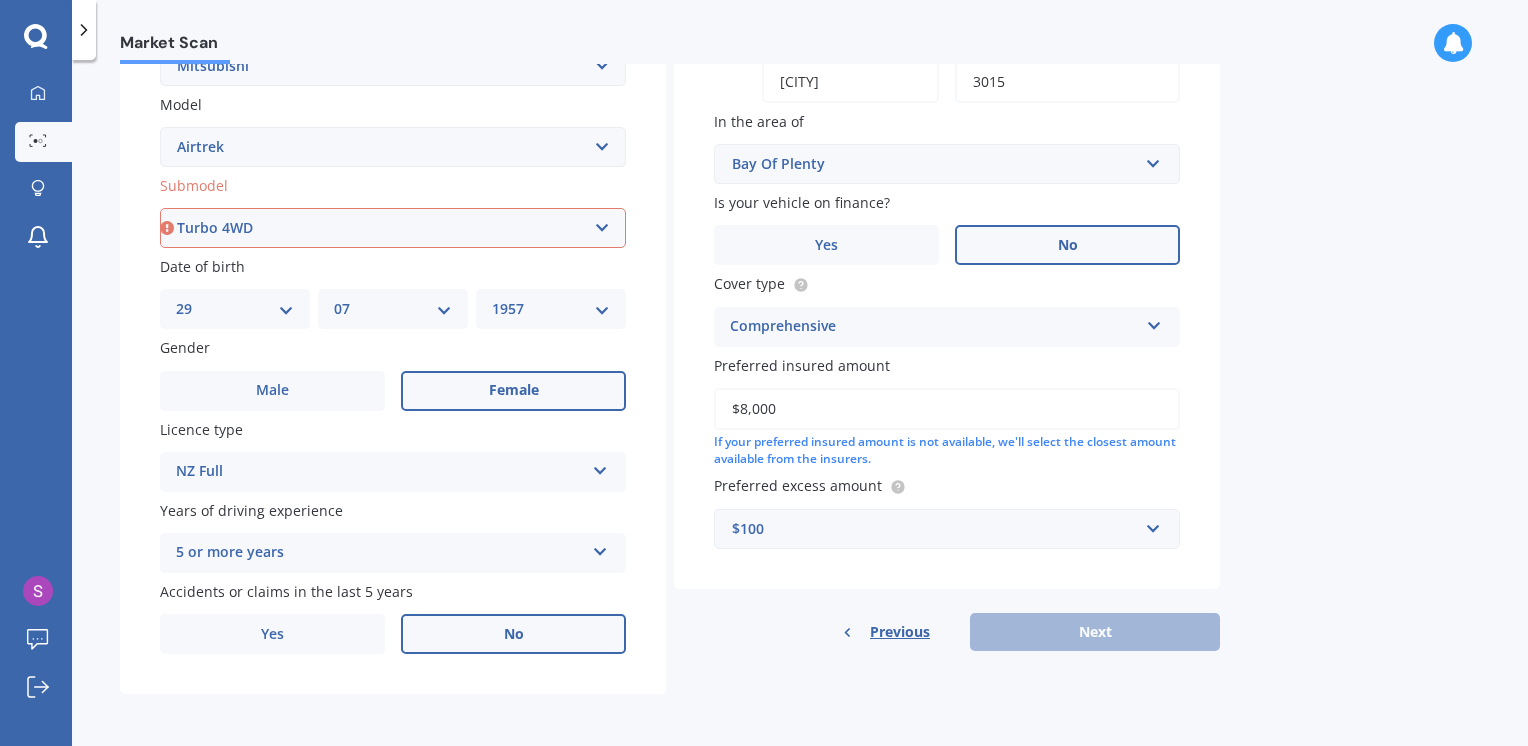 click on "Select submodel (All other) Turbo 4WD" at bounding box center [393, 228] 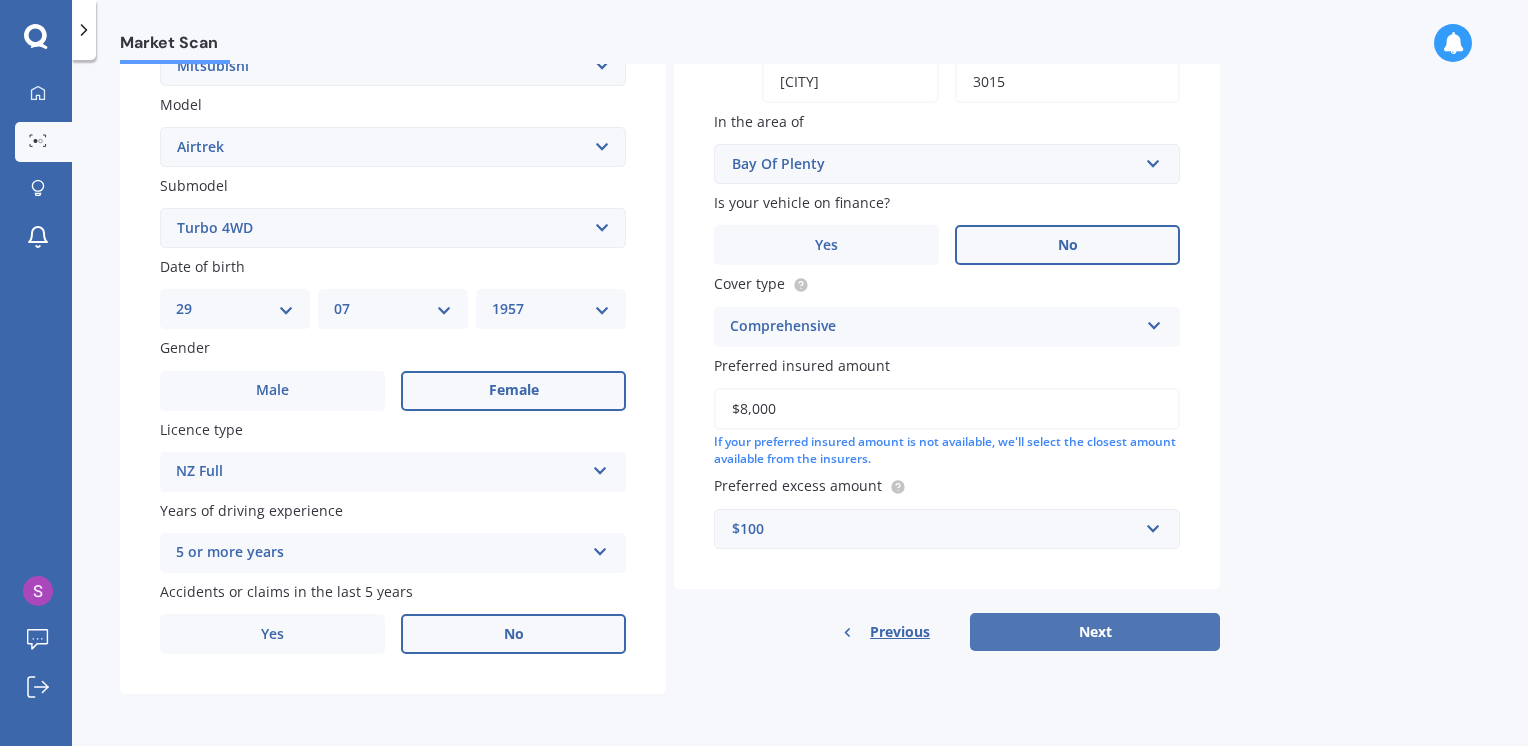 click on "Next" at bounding box center [1095, 632] 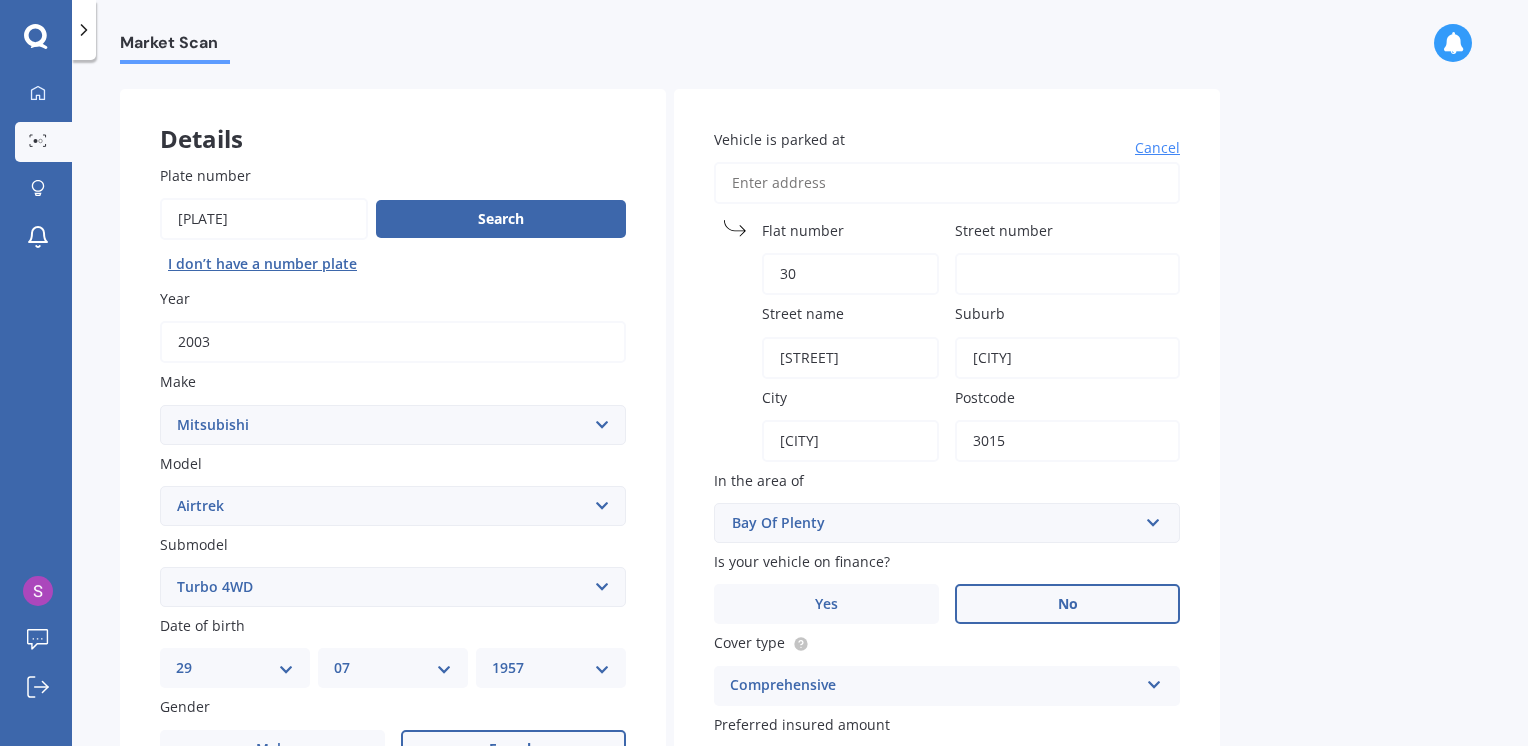 scroll, scrollTop: 60, scrollLeft: 0, axis: vertical 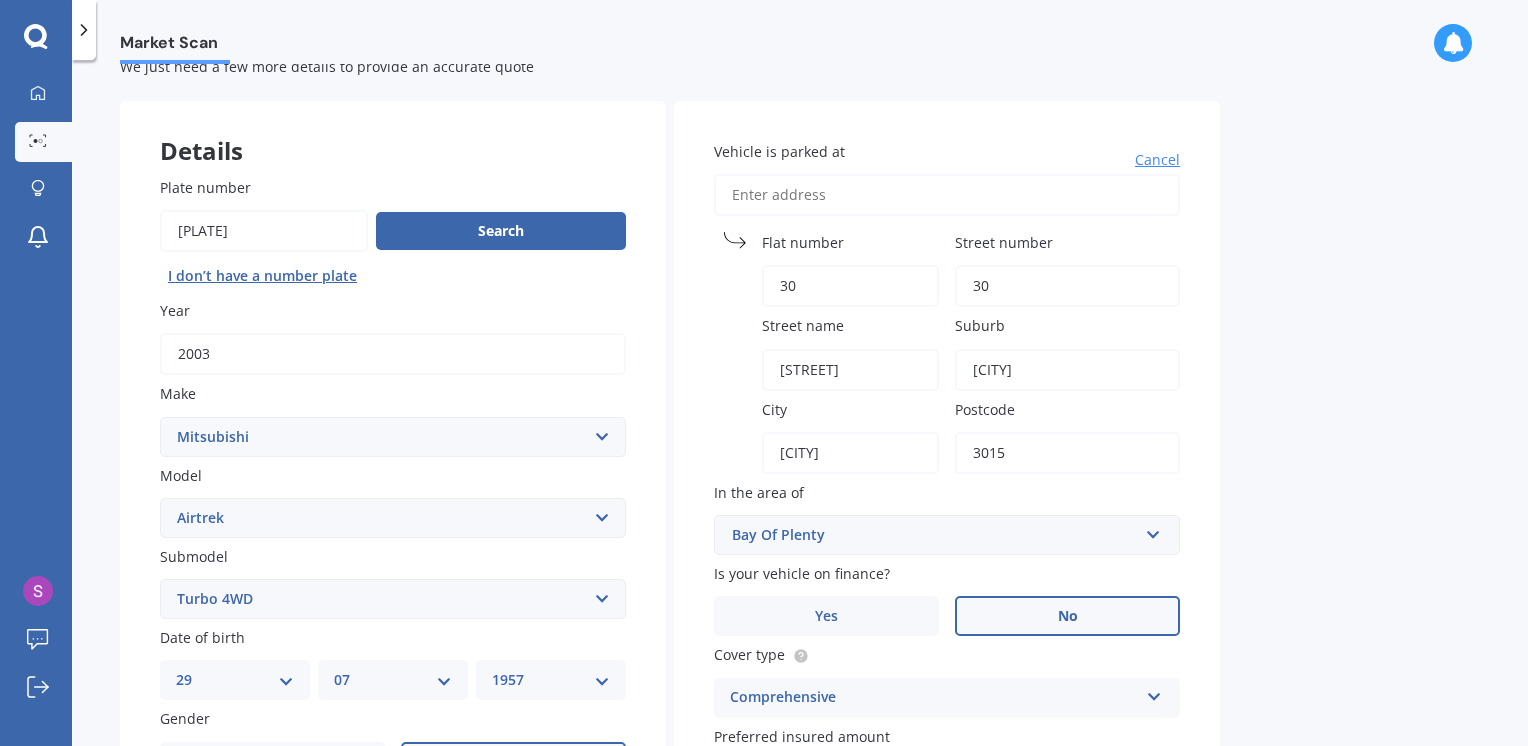 click on "30" at bounding box center (1067, 286) 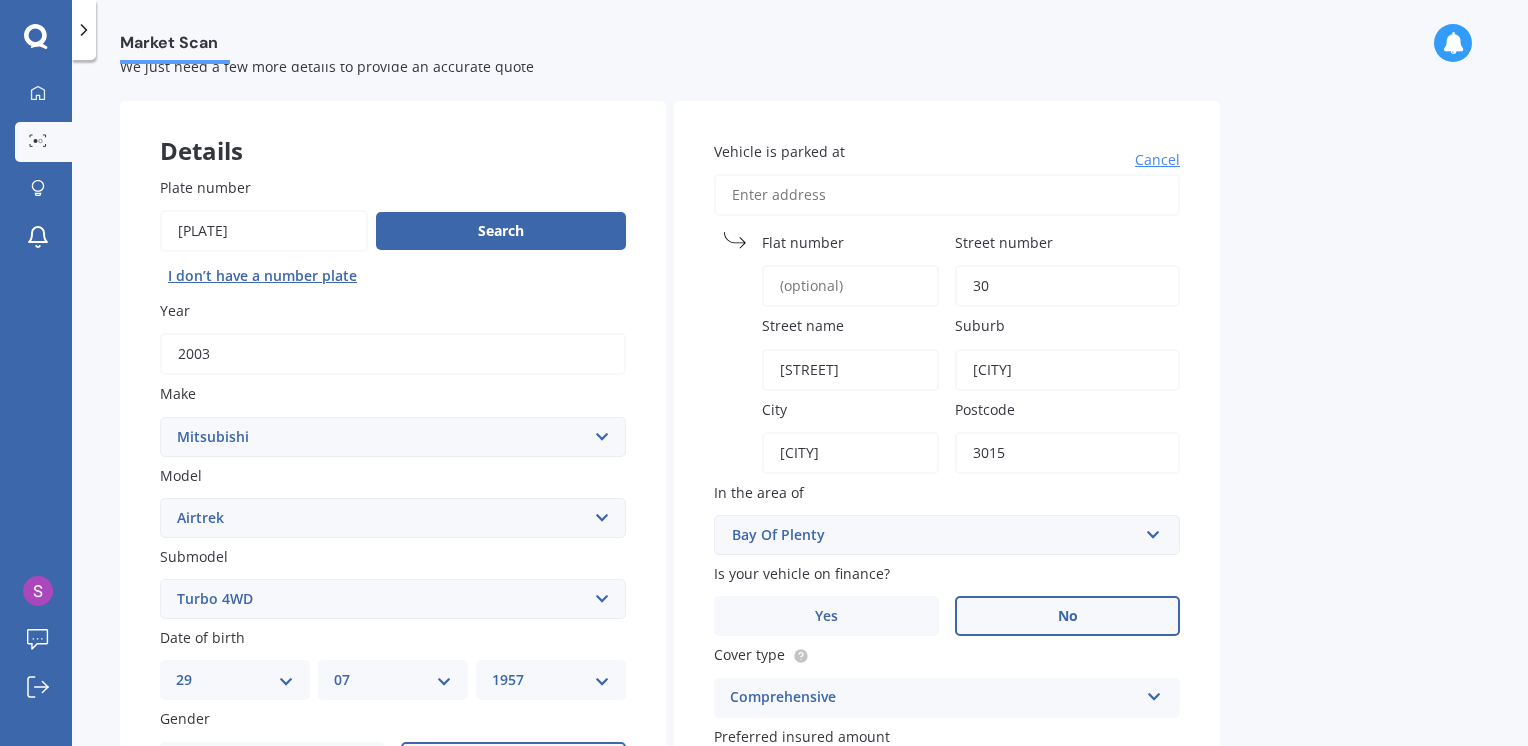 type 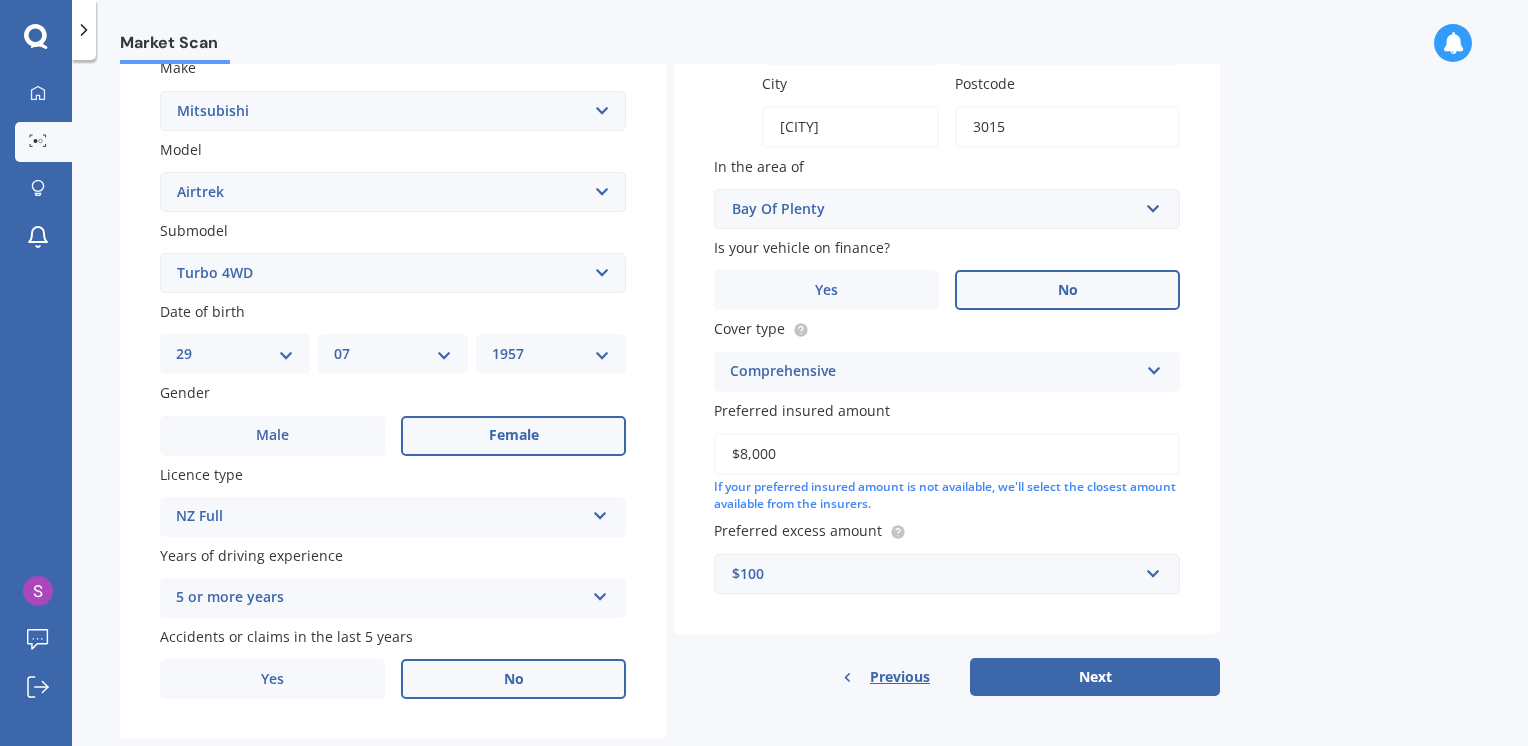 scroll, scrollTop: 431, scrollLeft: 0, axis: vertical 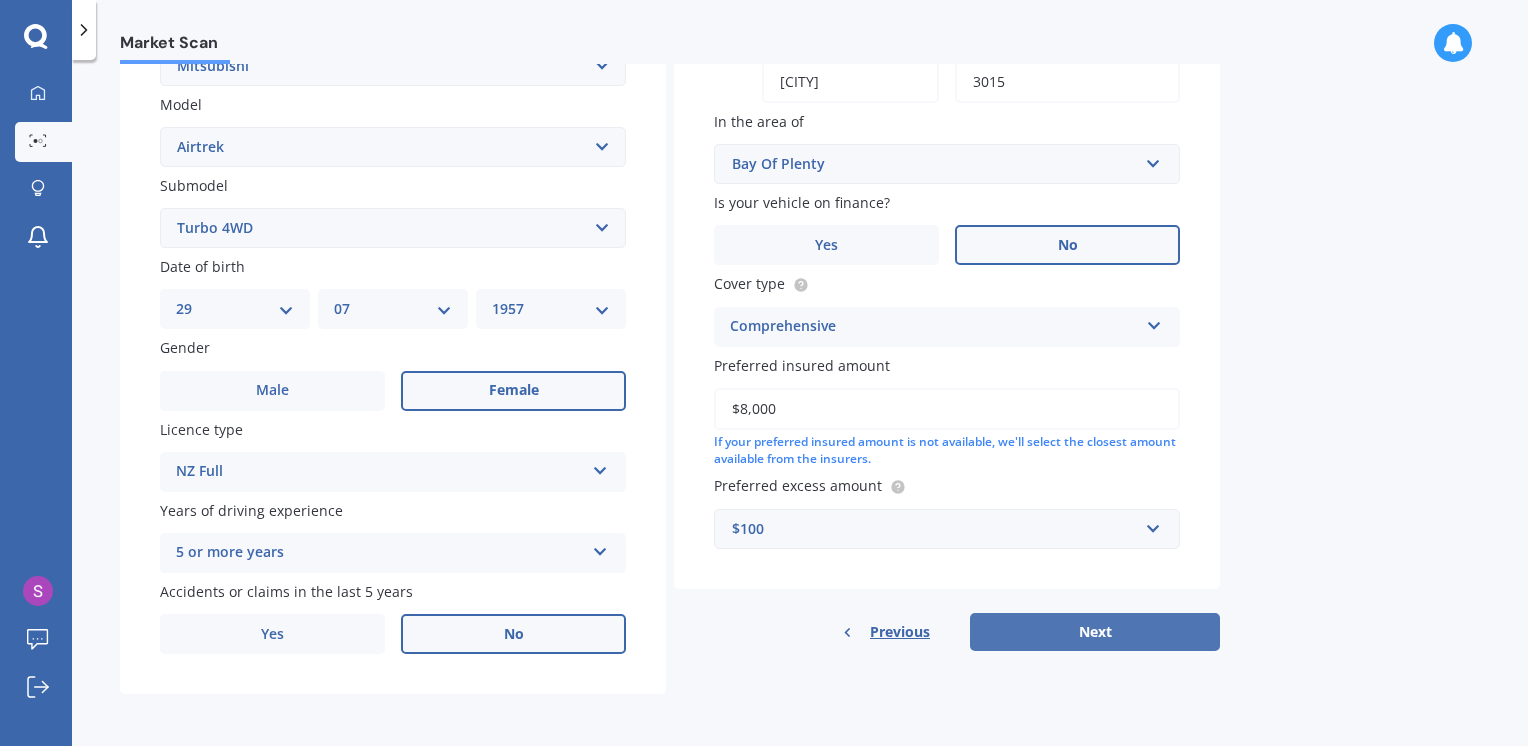 click on "Next" at bounding box center (1095, 632) 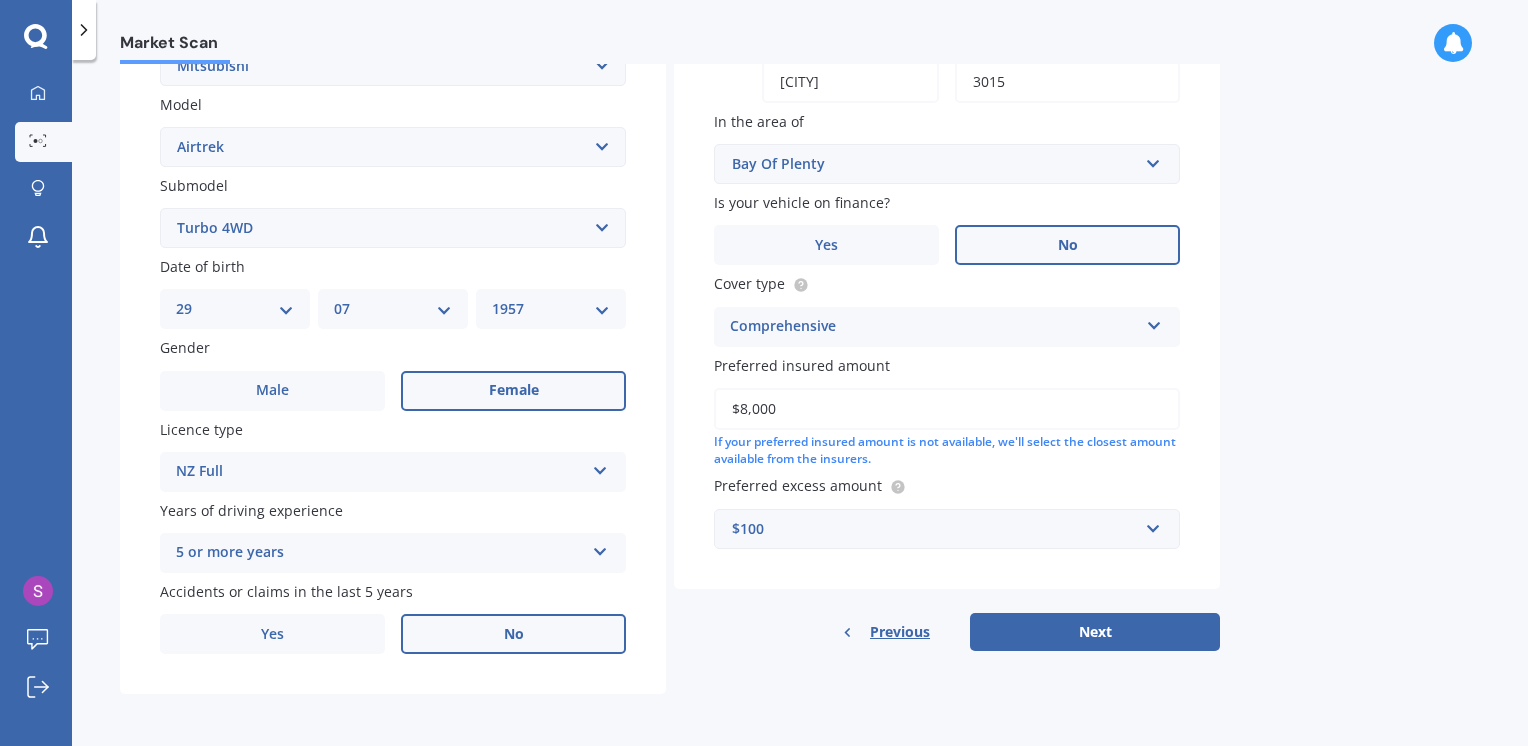 select on "29" 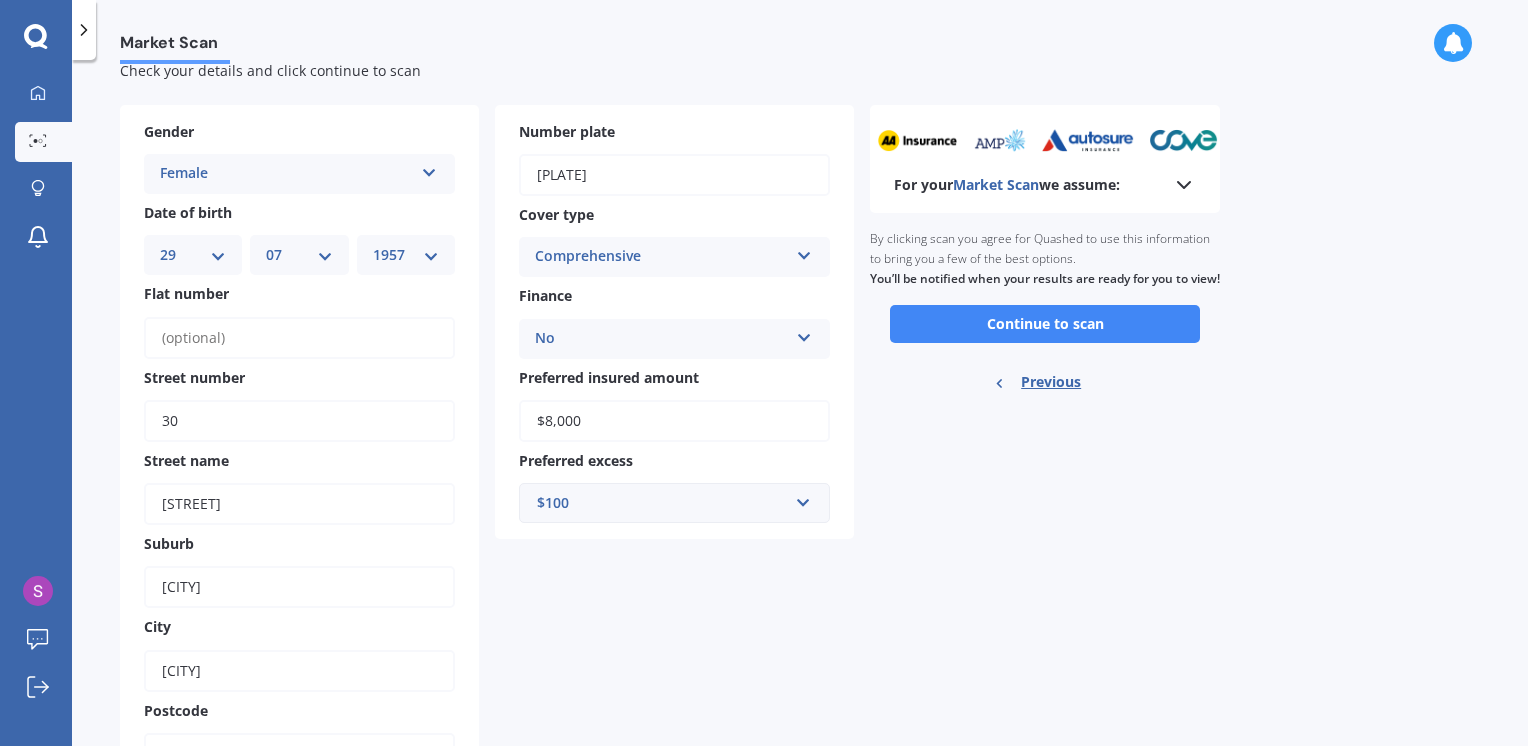 scroll, scrollTop: 0, scrollLeft: 0, axis: both 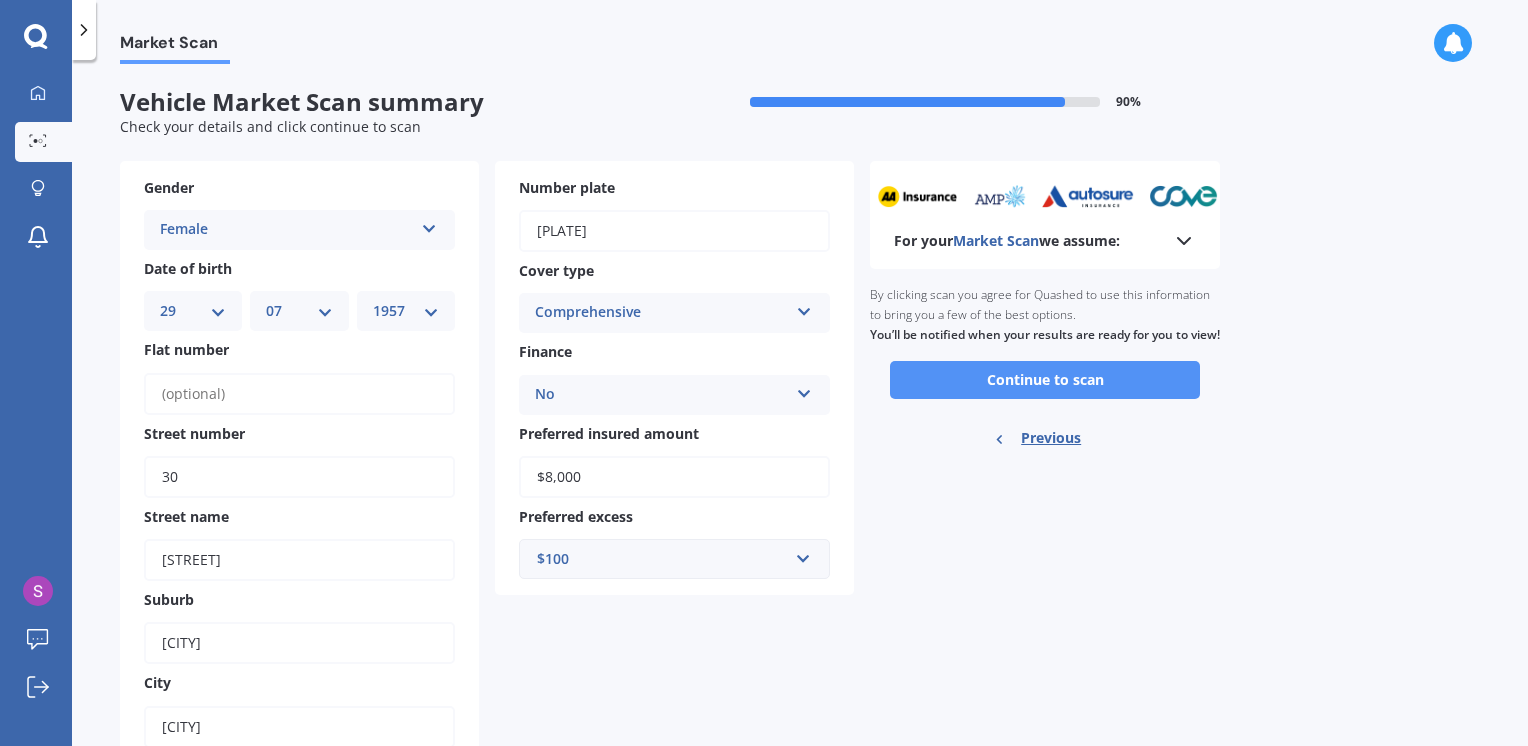 click on "Continue to scan" at bounding box center (1045, 380) 